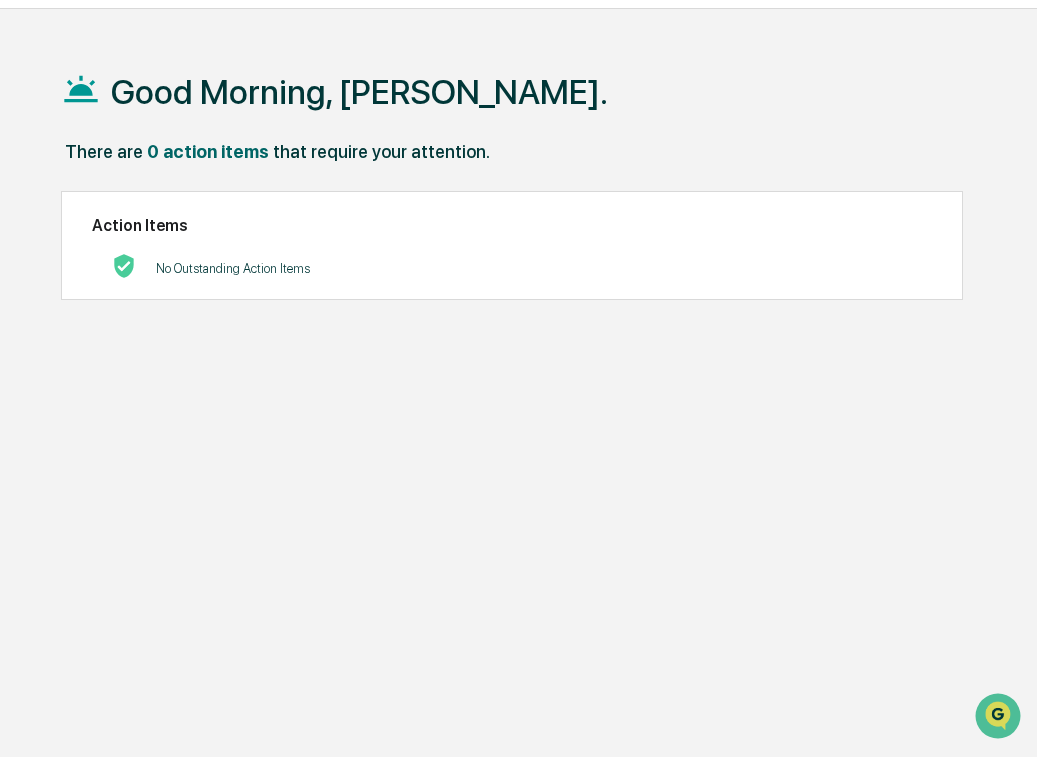 scroll, scrollTop: 0, scrollLeft: 0, axis: both 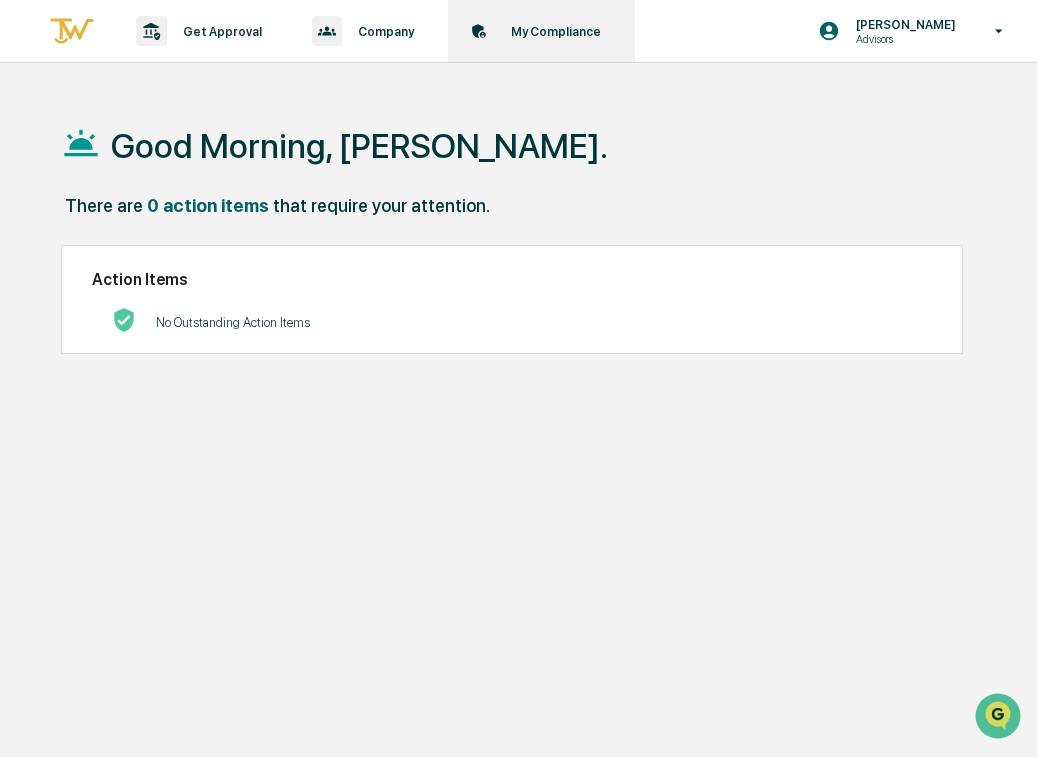 click on "My Compliance" at bounding box center [553, 31] 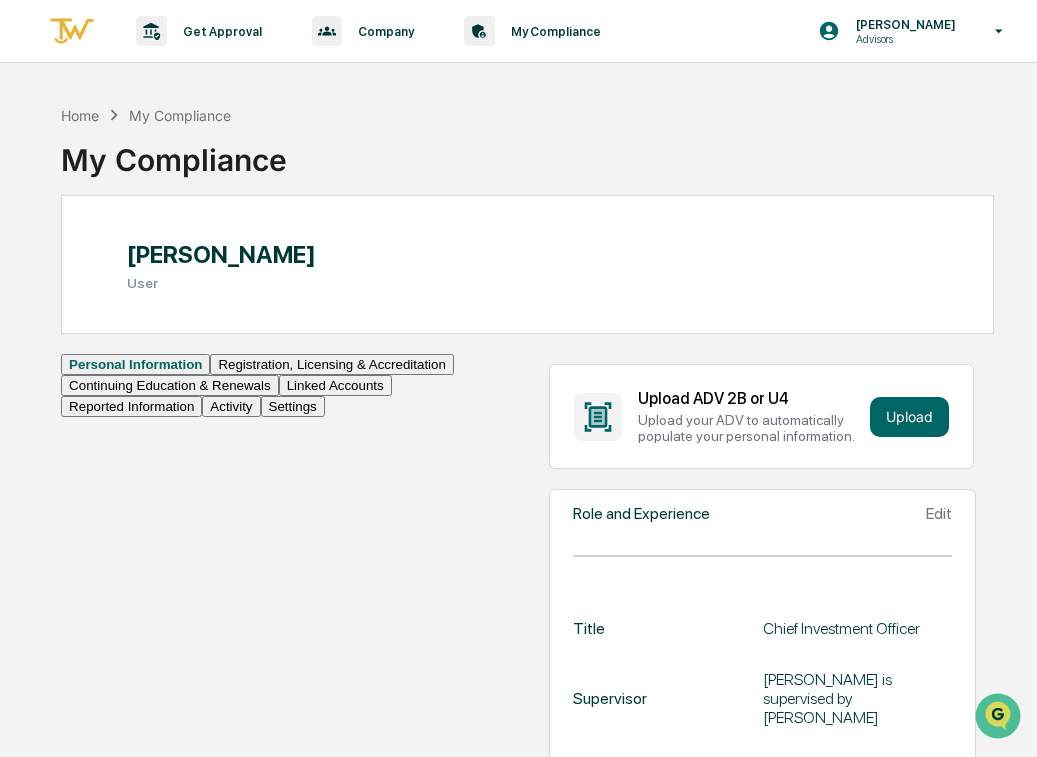 click on "Registration, Licensing & Accreditation" at bounding box center [331, 364] 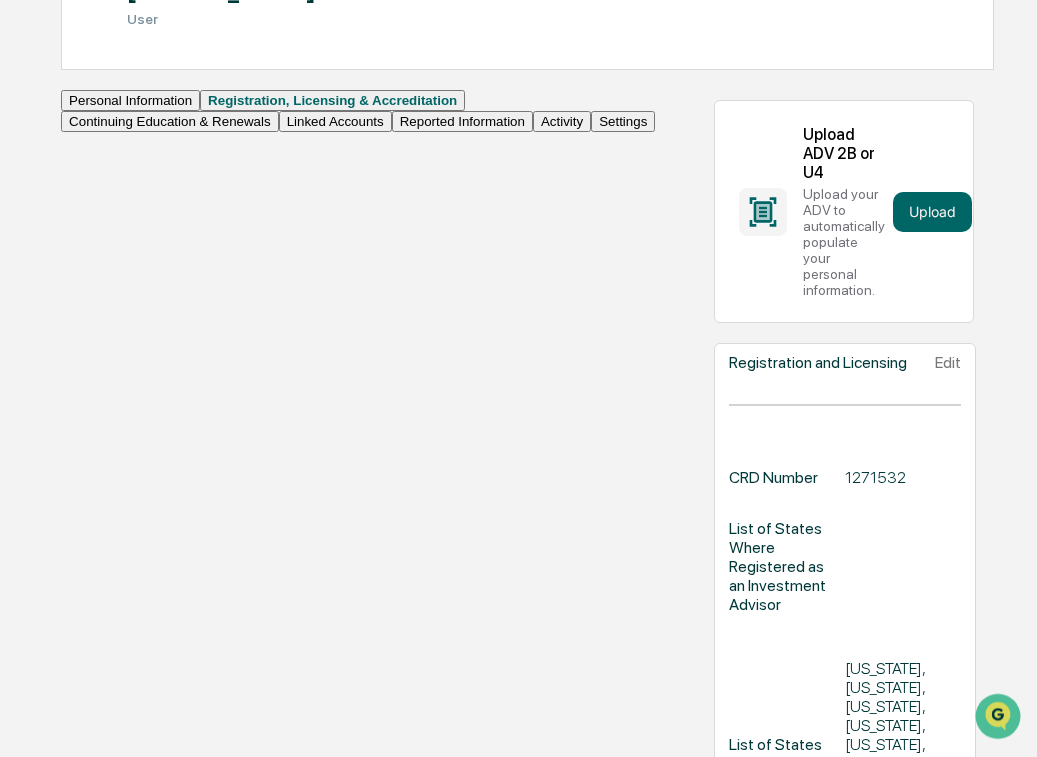 scroll, scrollTop: 0, scrollLeft: 0, axis: both 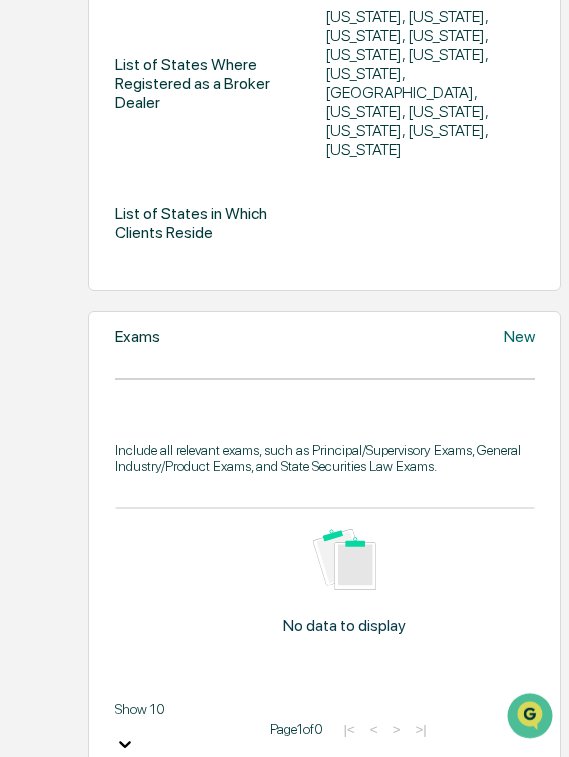 click on "Edit" at bounding box center (522, -252) 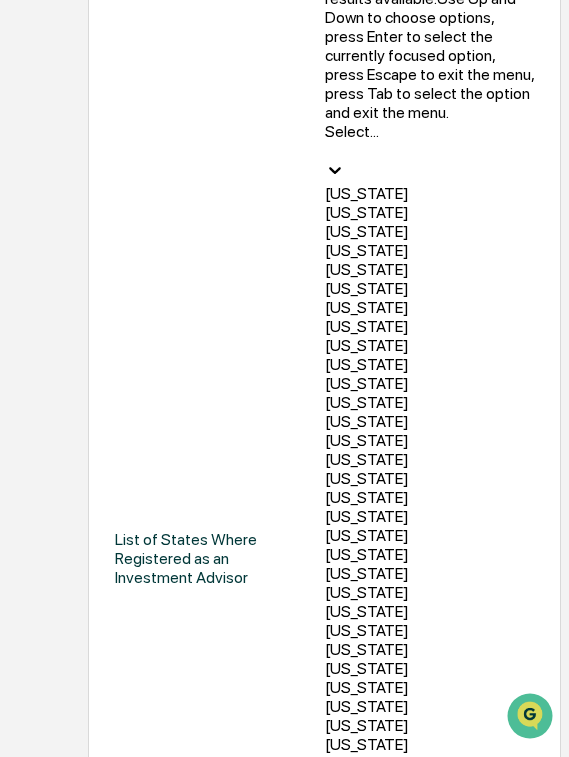 click at bounding box center [430, 150] 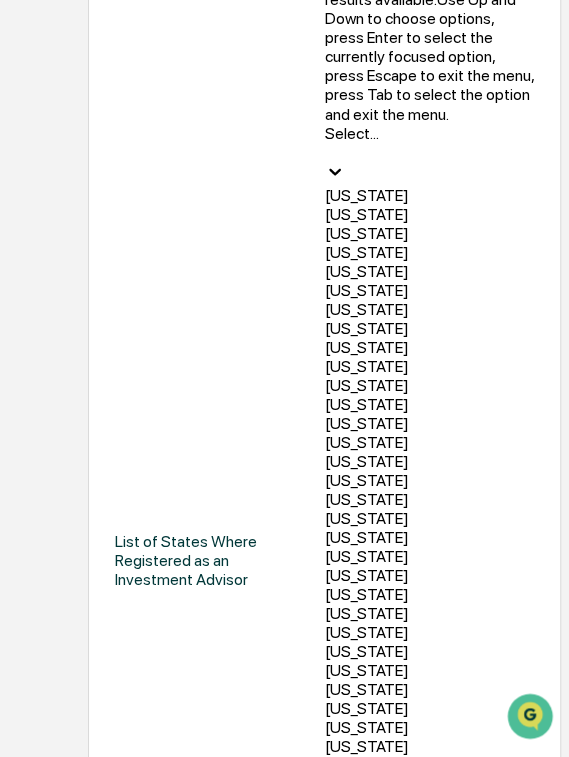 click on "[US_STATE]" at bounding box center (430, 232) 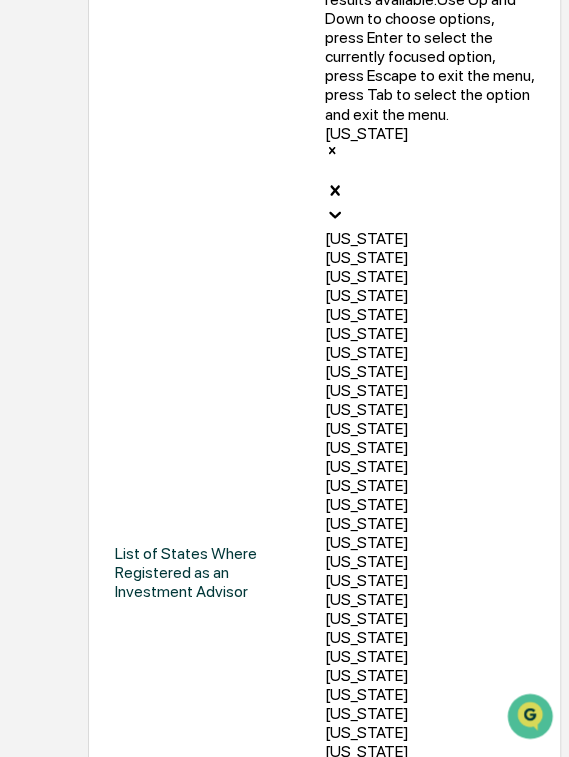 click 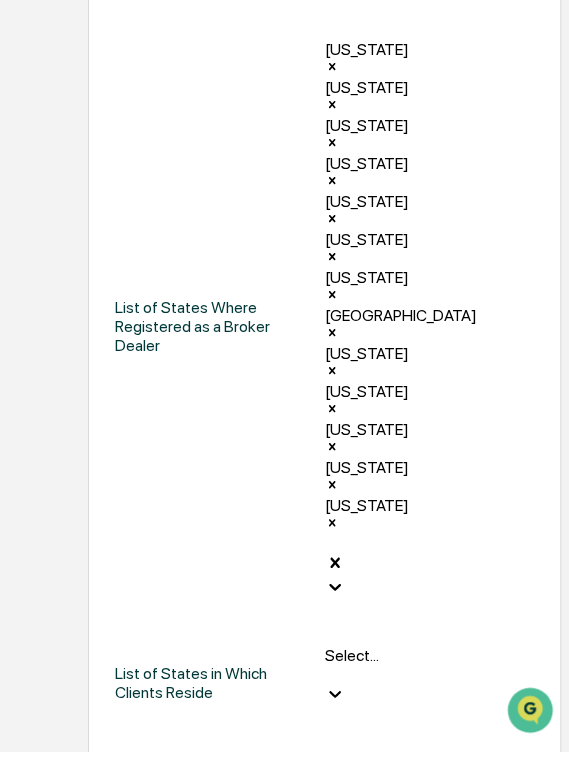 scroll, scrollTop: 873, scrollLeft: 0, axis: vertical 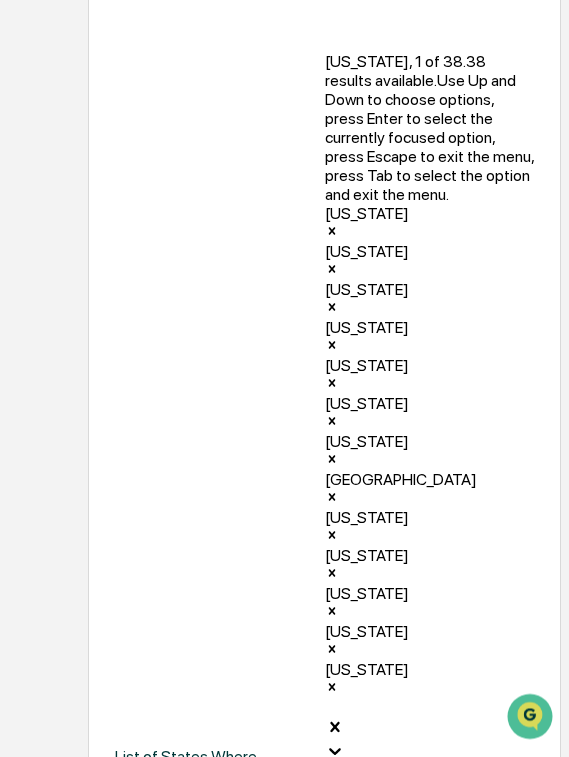 click 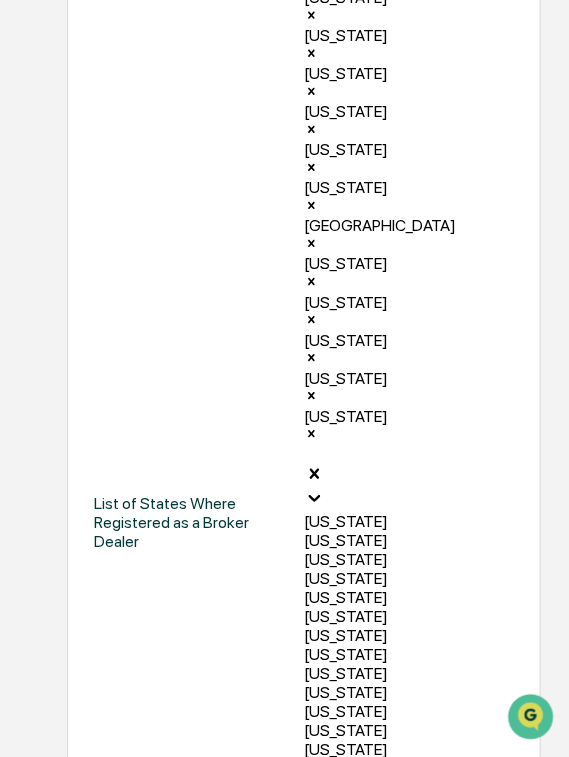 scroll, scrollTop: 1120, scrollLeft: 11, axis: both 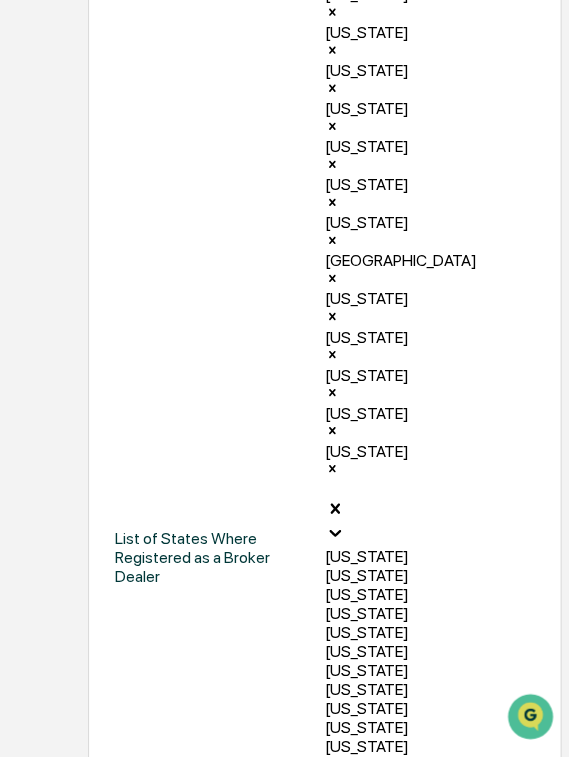 click on "List of States Where Registered as a Broker Dealer" at bounding box center (209, 557) 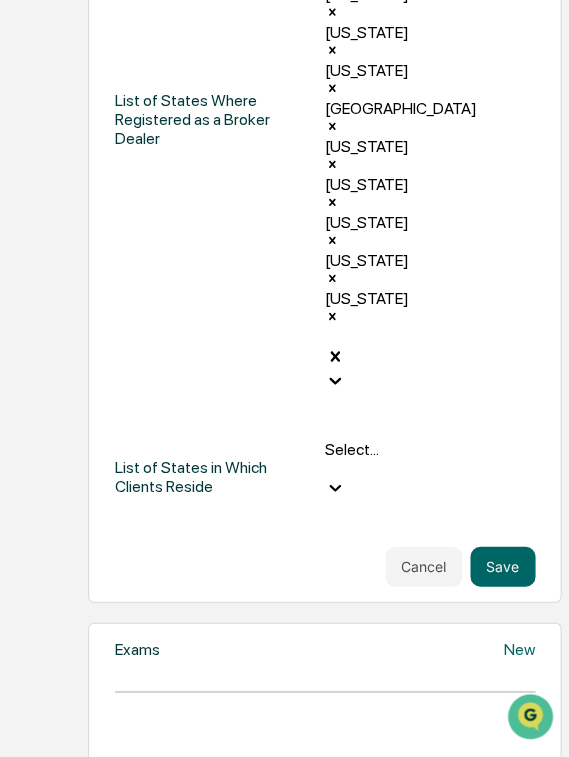 scroll, scrollTop: 1092, scrollLeft: 0, axis: vertical 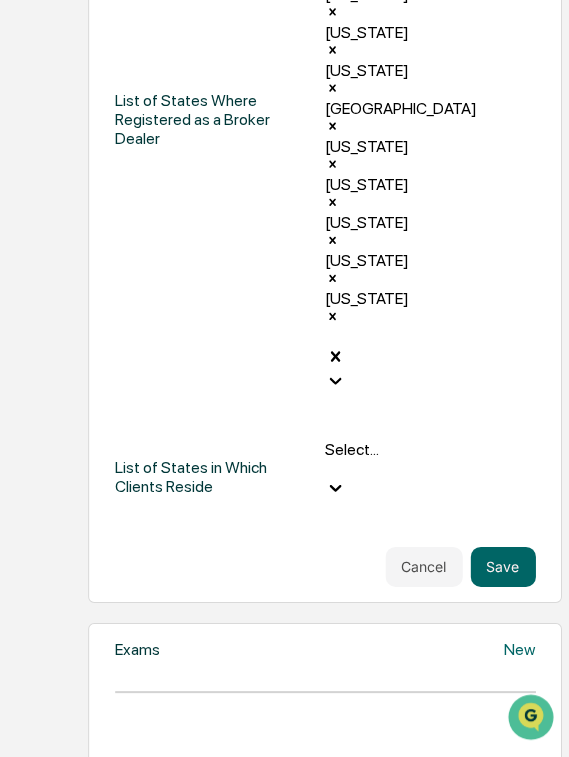 click on "[US_STATE]" at bounding box center (430, -308) 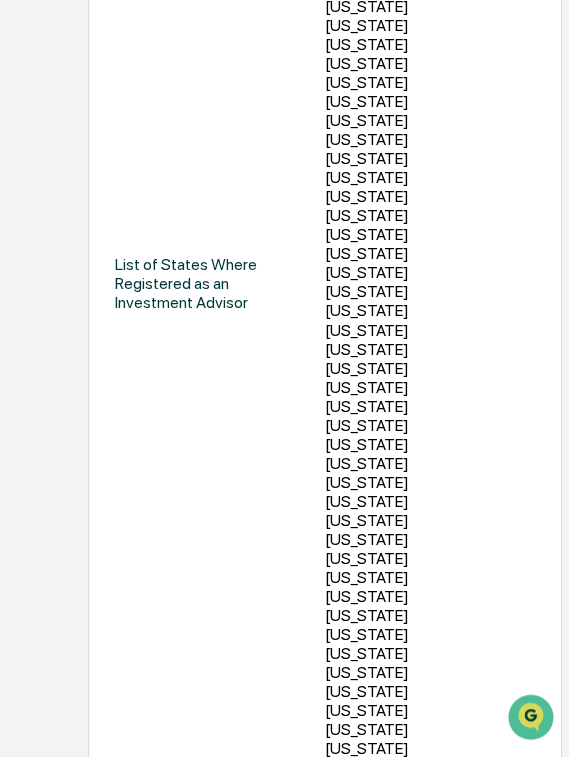 scroll, scrollTop: 1092, scrollLeft: 0, axis: vertical 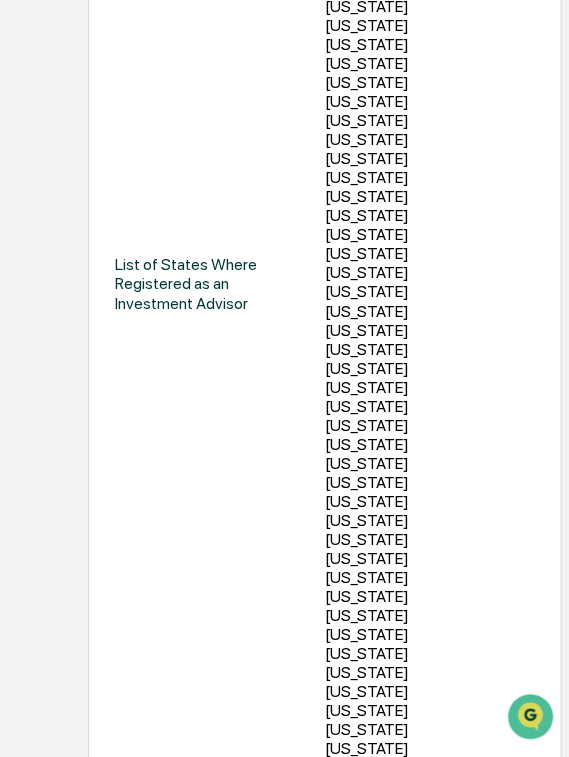click on "List of States Where Registered as a Broker Dealer" at bounding box center [209, 1203] 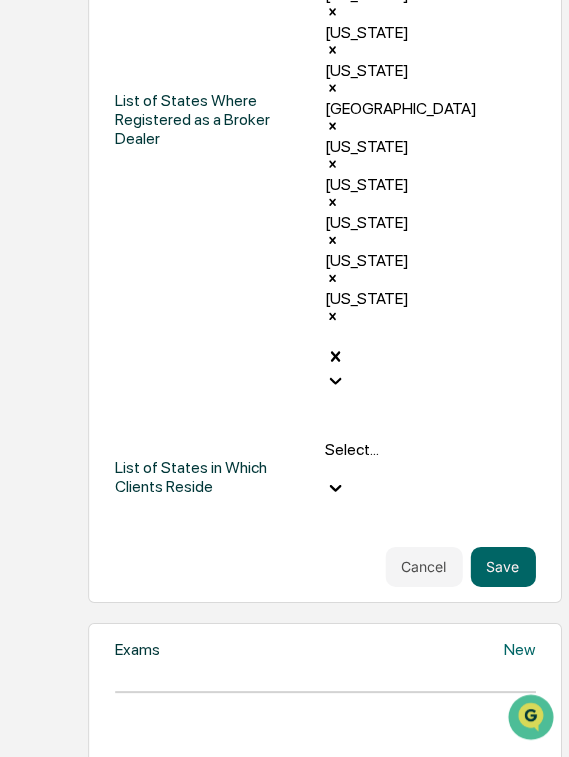 click 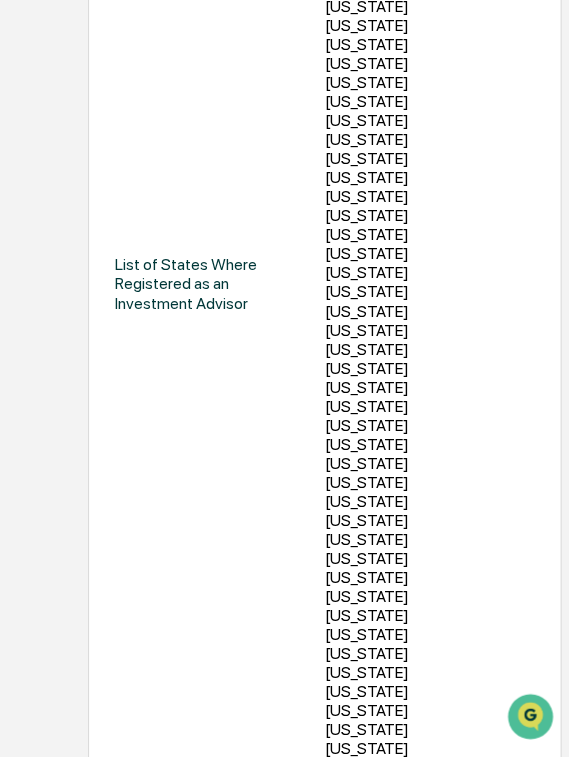 click on "List of States Where Registered as a Broker Dealer" at bounding box center (209, 1203) 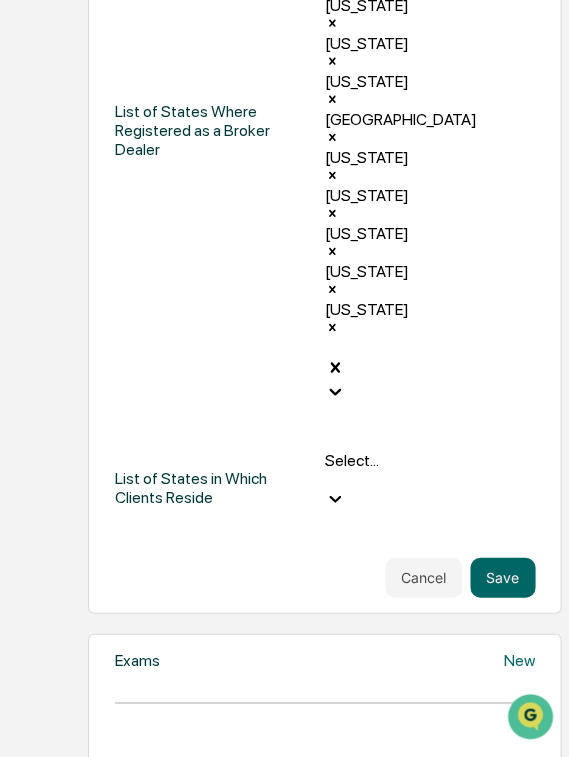 scroll, scrollTop: 1079, scrollLeft: 0, axis: vertical 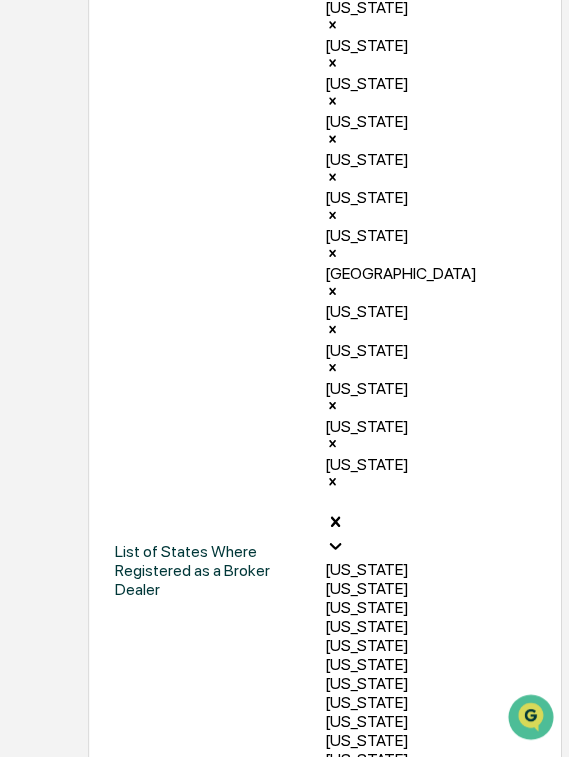click 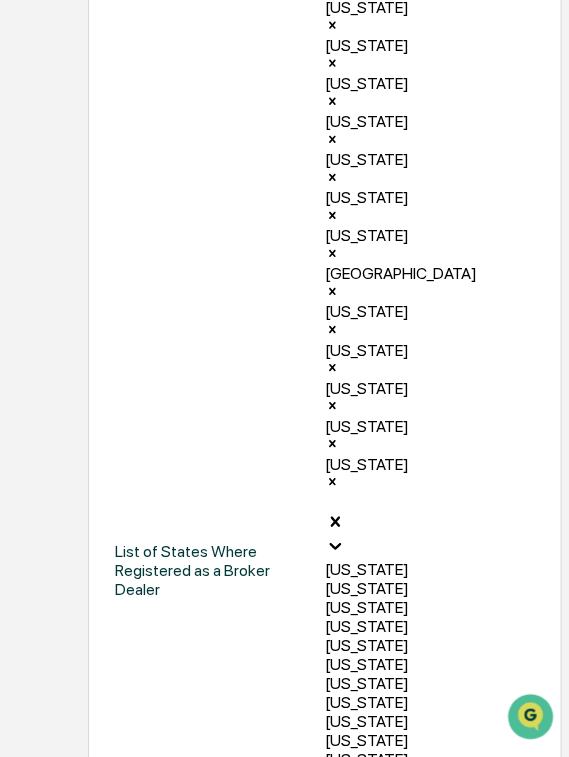 click 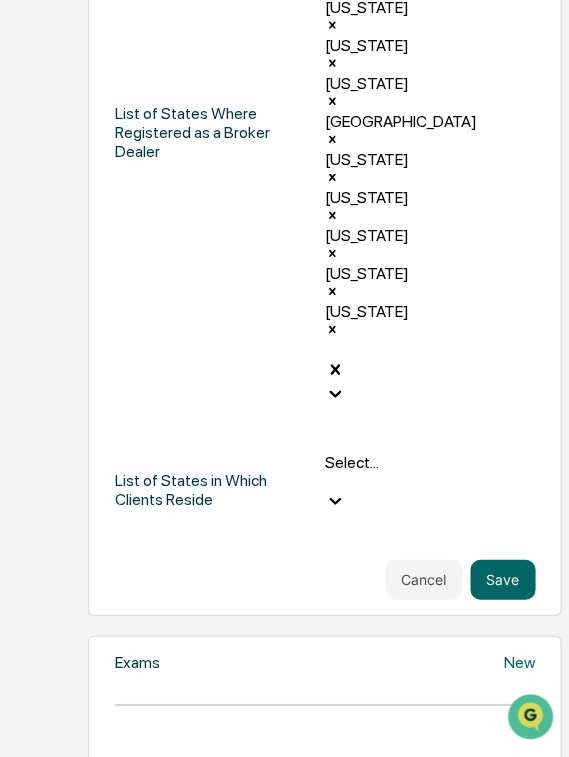 click 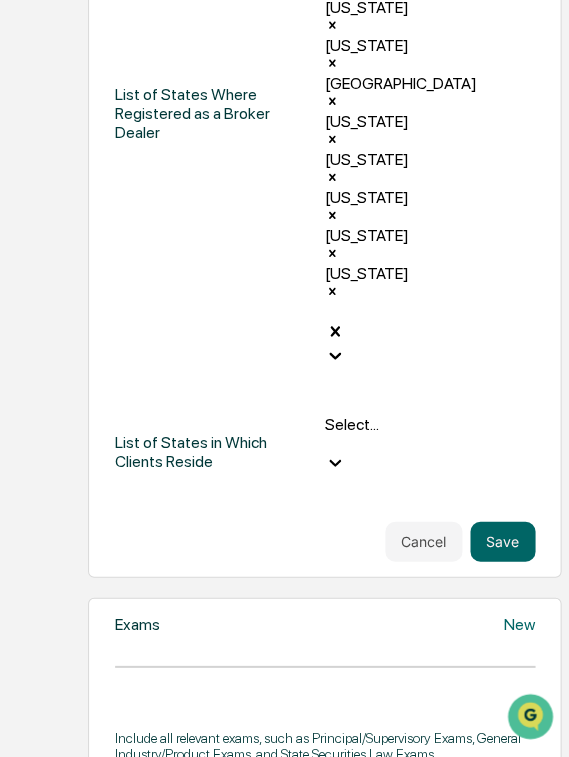 click 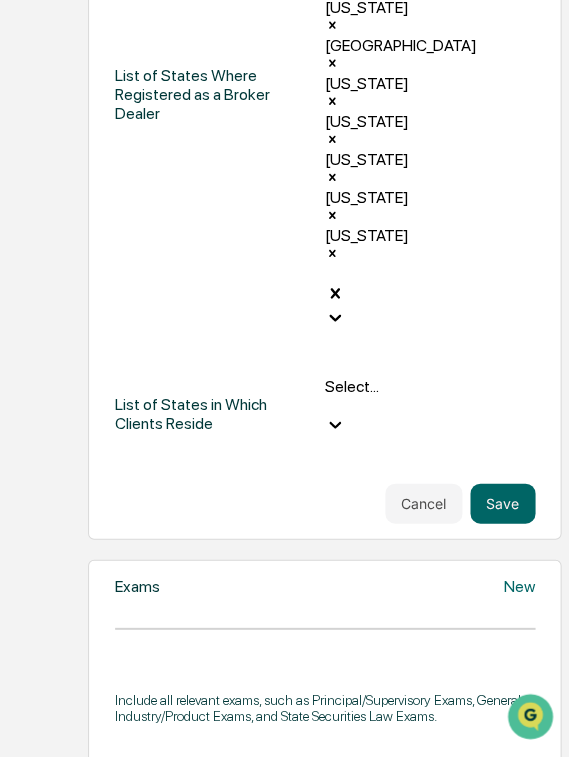 click 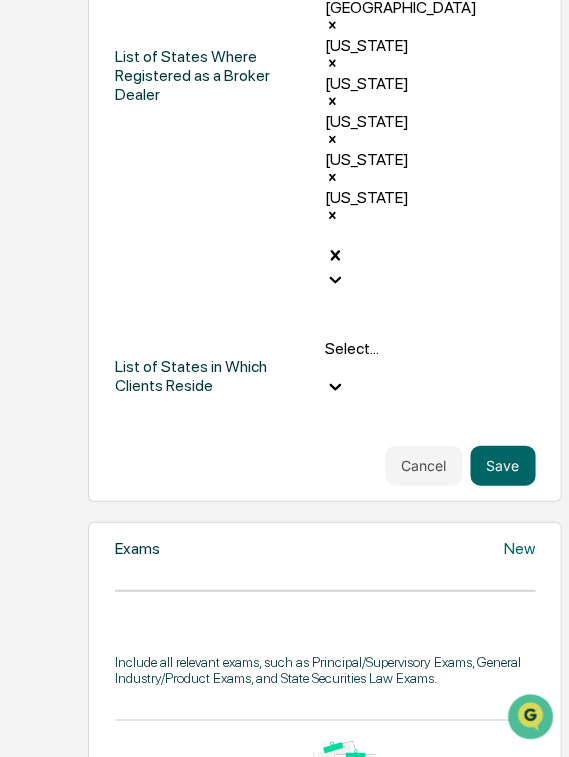 click 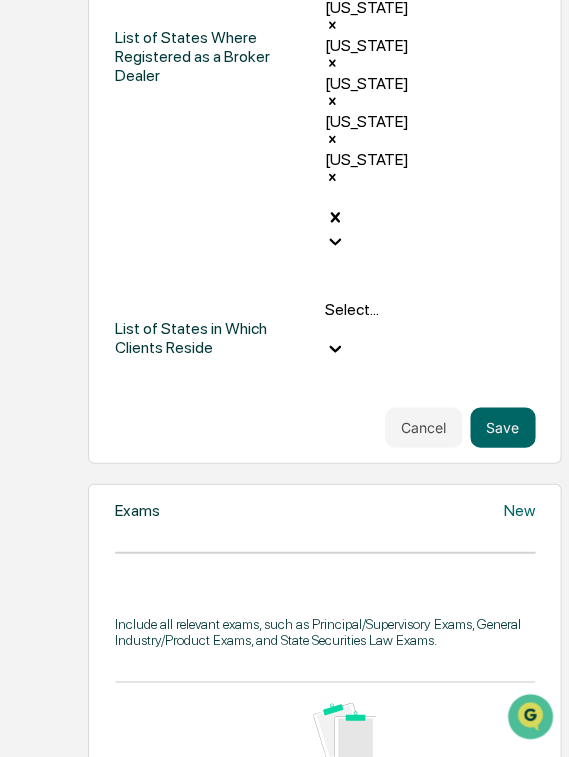 click at bounding box center (430, -88) 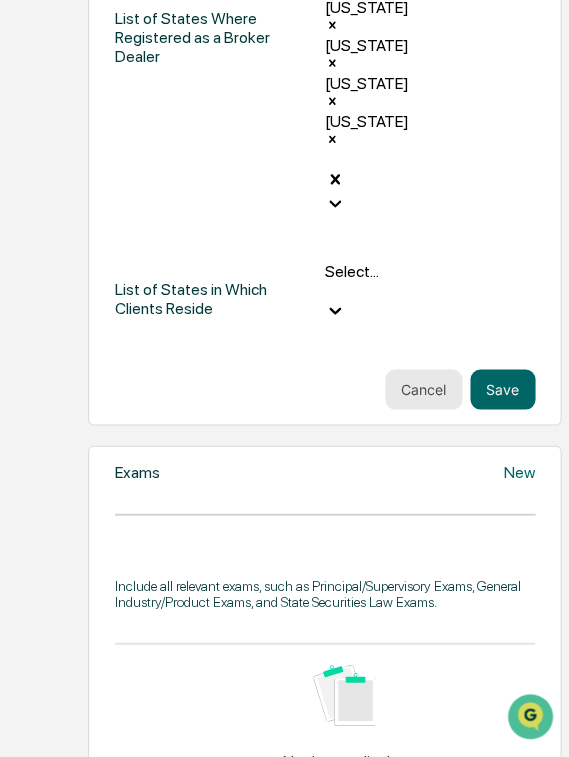 click on "Cancel" at bounding box center [423, 389] 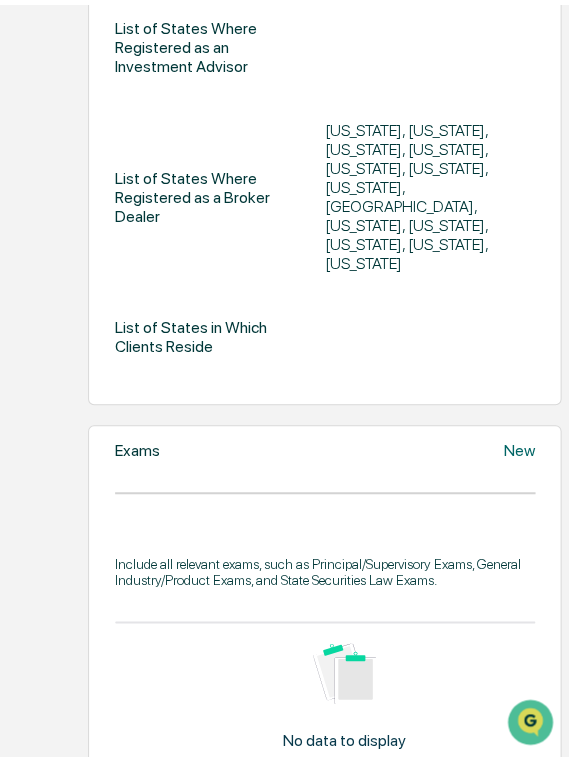 scroll, scrollTop: 701, scrollLeft: 0, axis: vertical 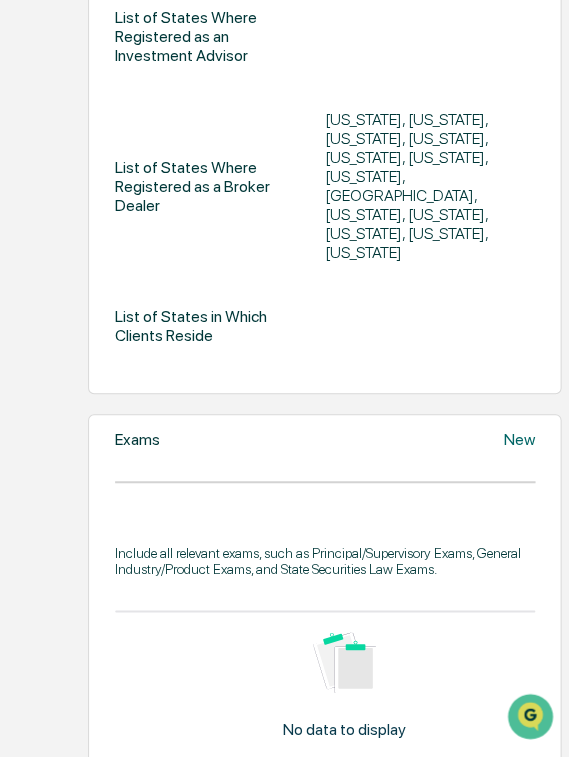 click on "Edit" at bounding box center [522, -149] 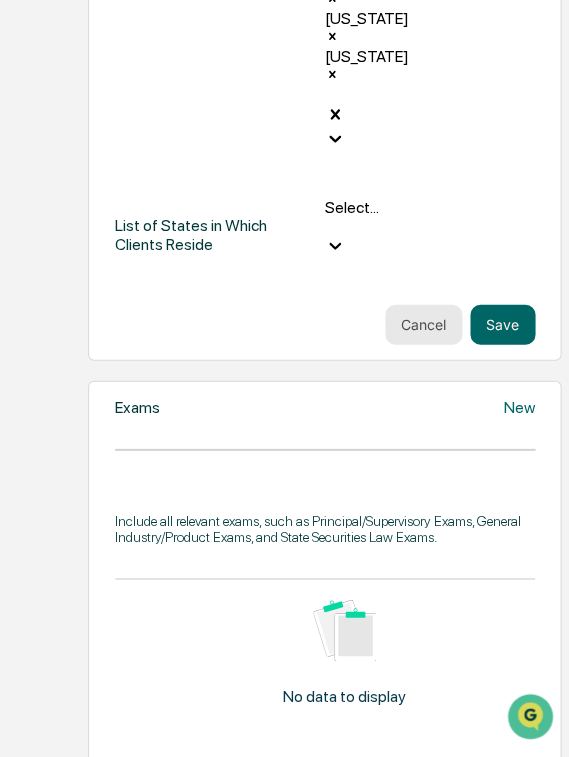 scroll, scrollTop: 1321, scrollLeft: 0, axis: vertical 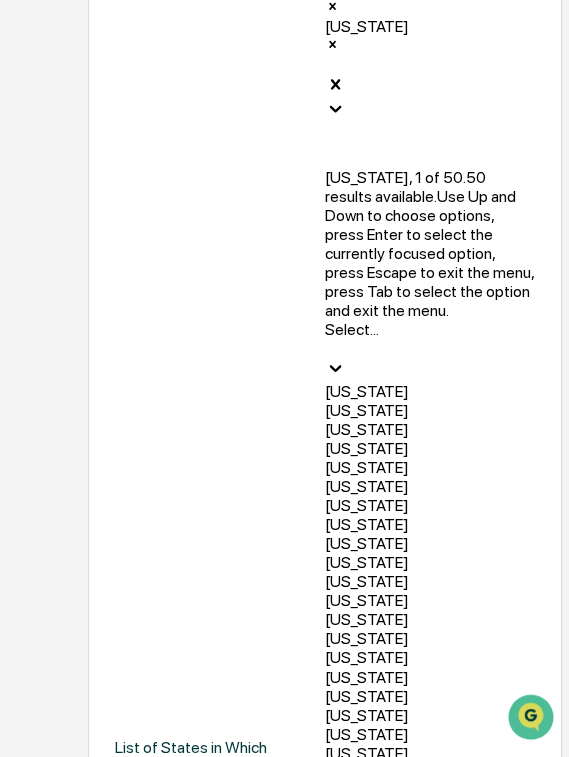 click 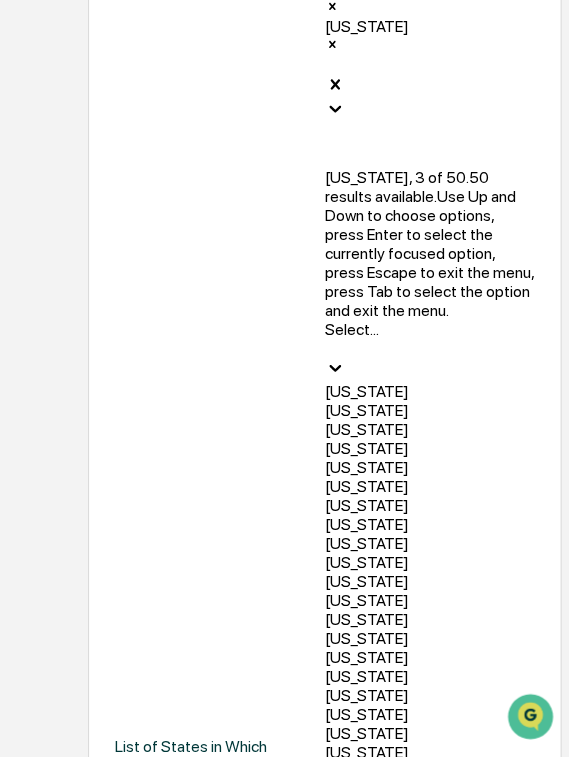 click on "[US_STATE]" at bounding box center (430, 428) 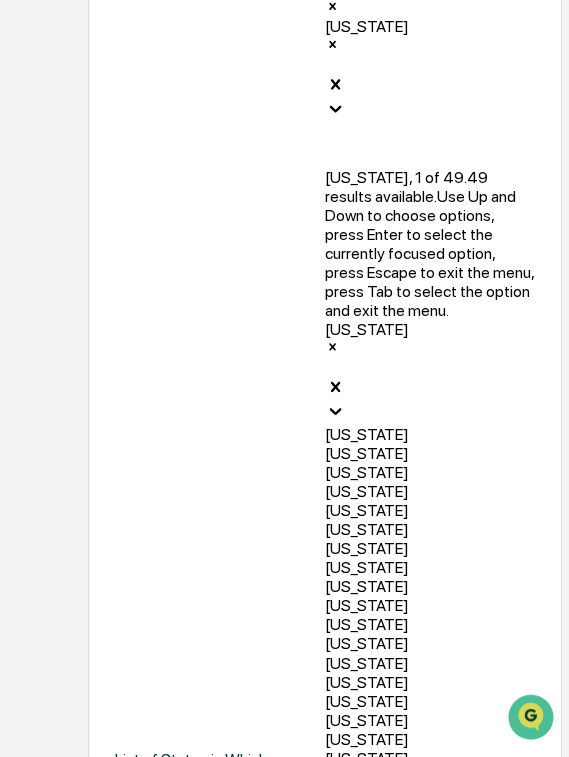 click 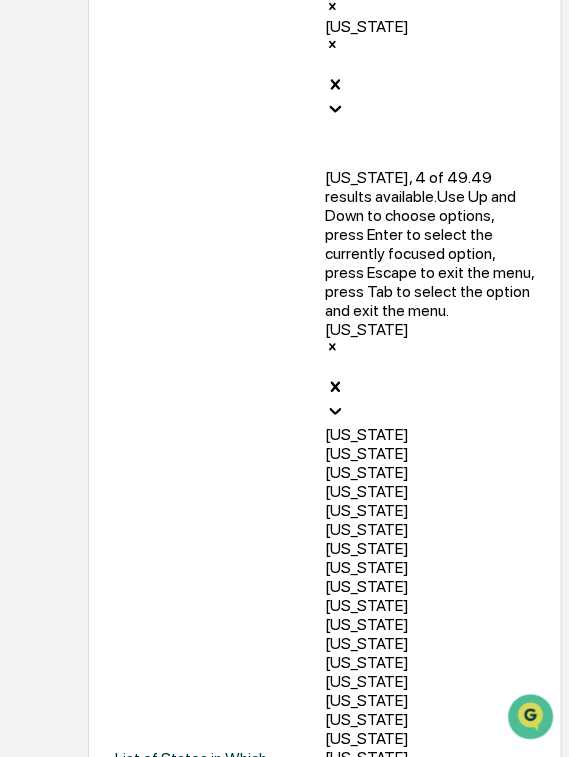 click on "[US_STATE]" at bounding box center (430, 490) 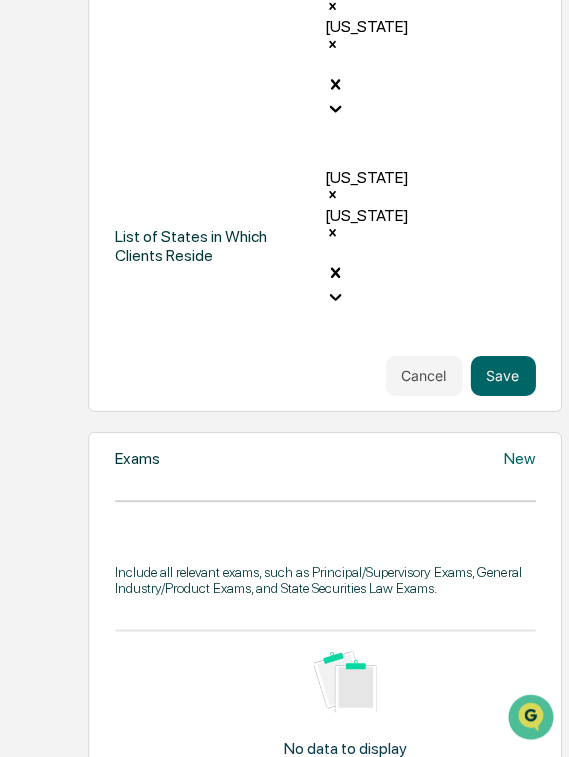 click 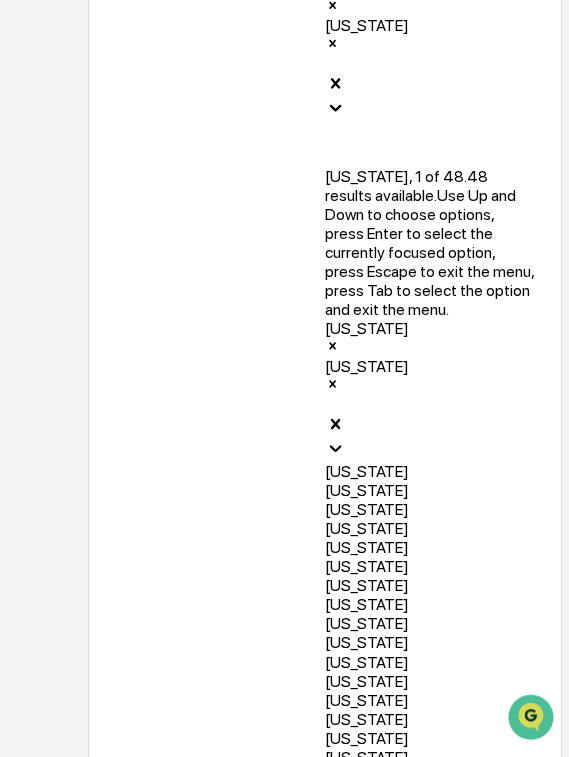scroll, scrollTop: 1321, scrollLeft: 0, axis: vertical 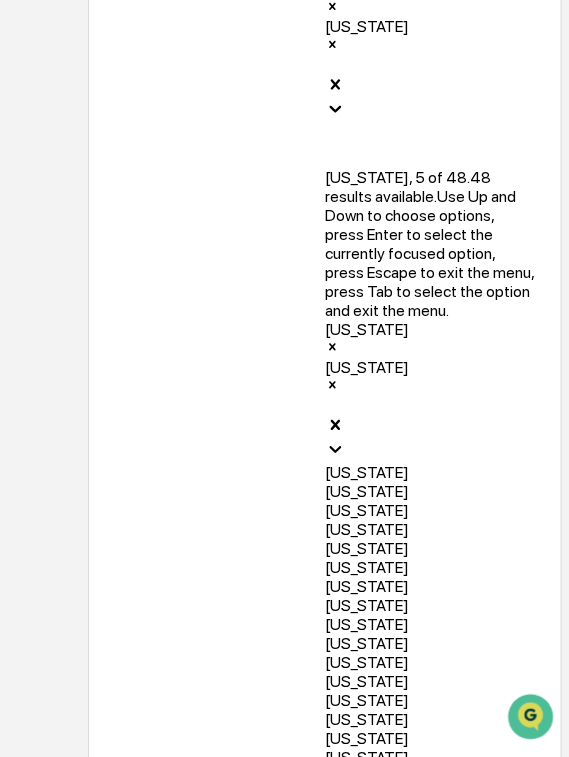 click on "[US_STATE]" at bounding box center [430, 547] 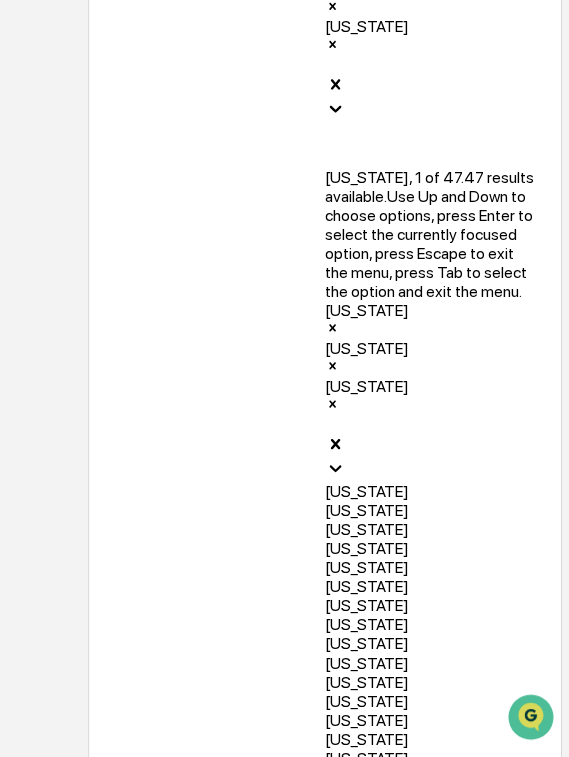 click 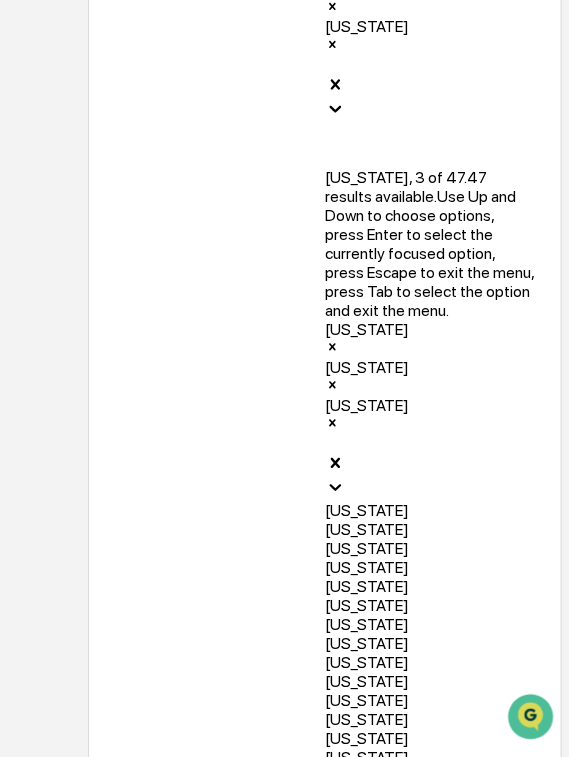 scroll, scrollTop: 58, scrollLeft: 0, axis: vertical 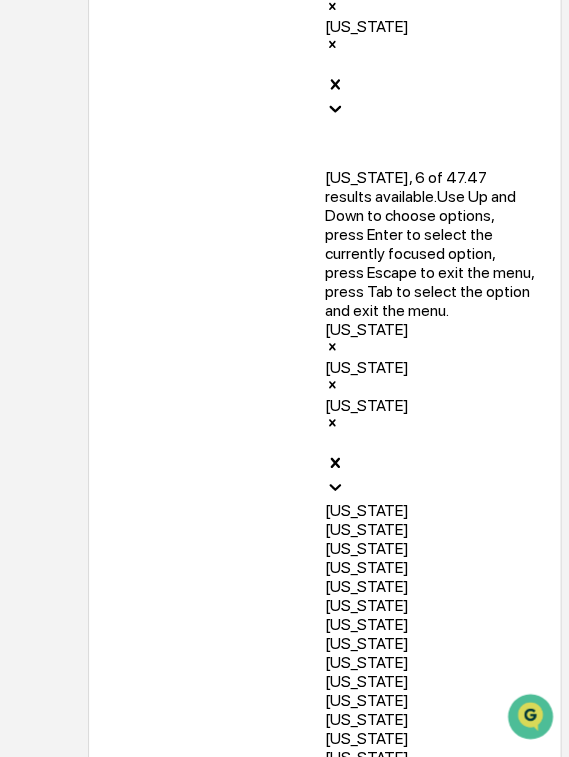 click on "[US_STATE]" at bounding box center (430, 604) 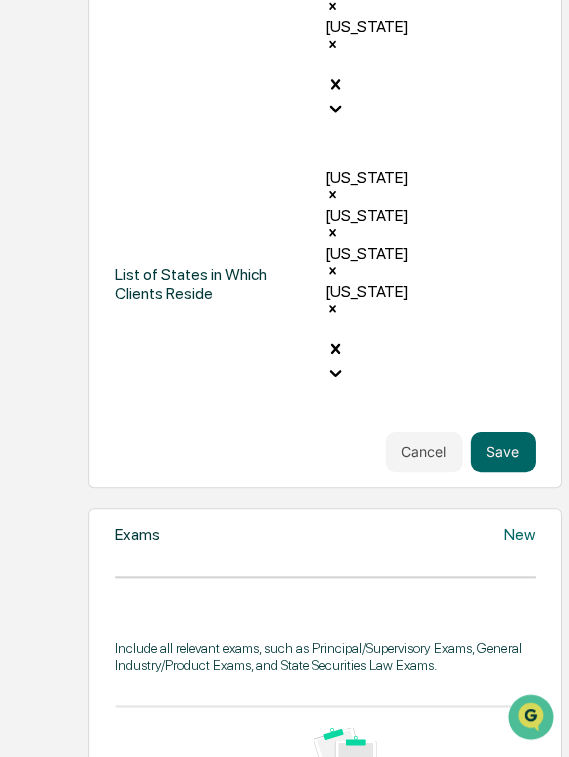 click 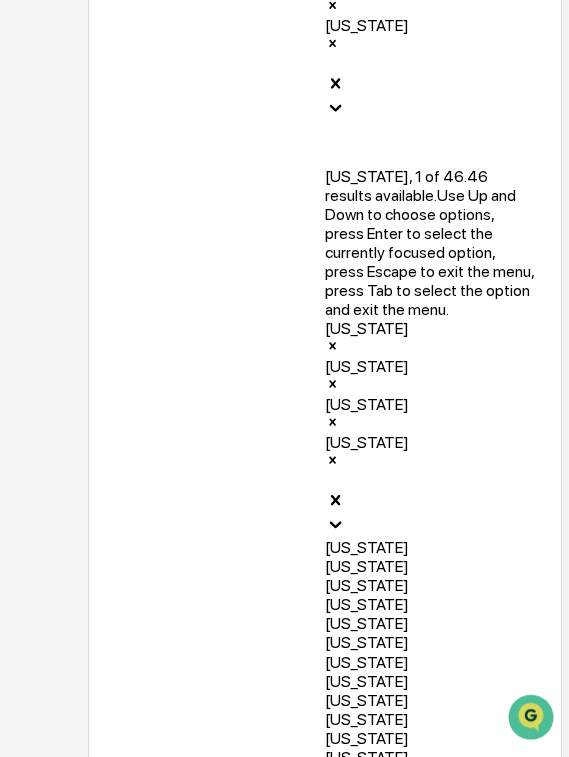 scroll, scrollTop: 1321, scrollLeft: 0, axis: vertical 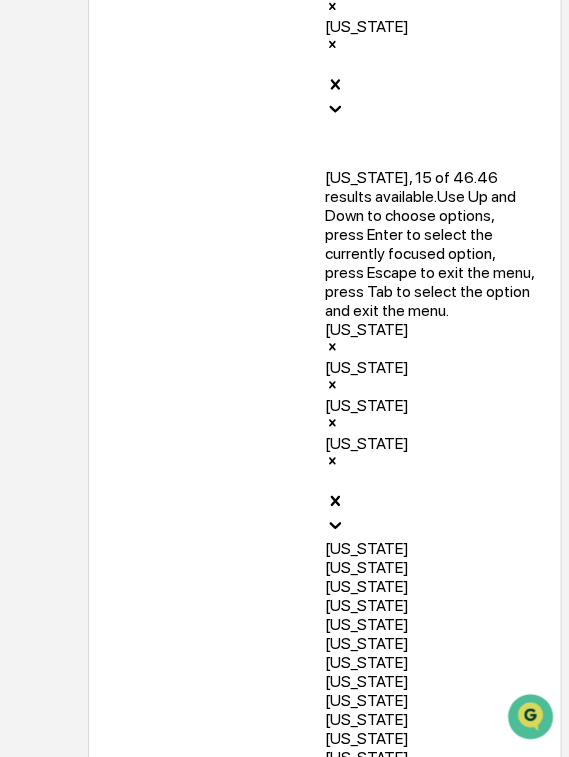 click on "[US_STATE]" at bounding box center [430, 813] 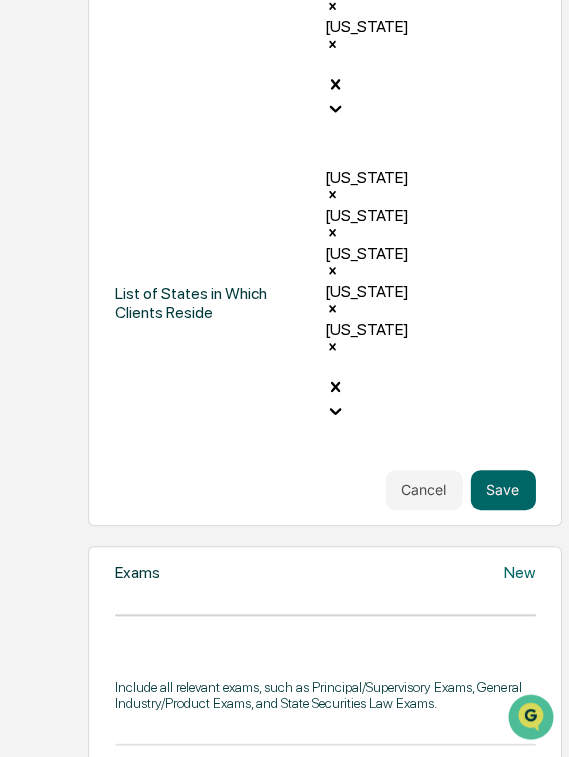 click 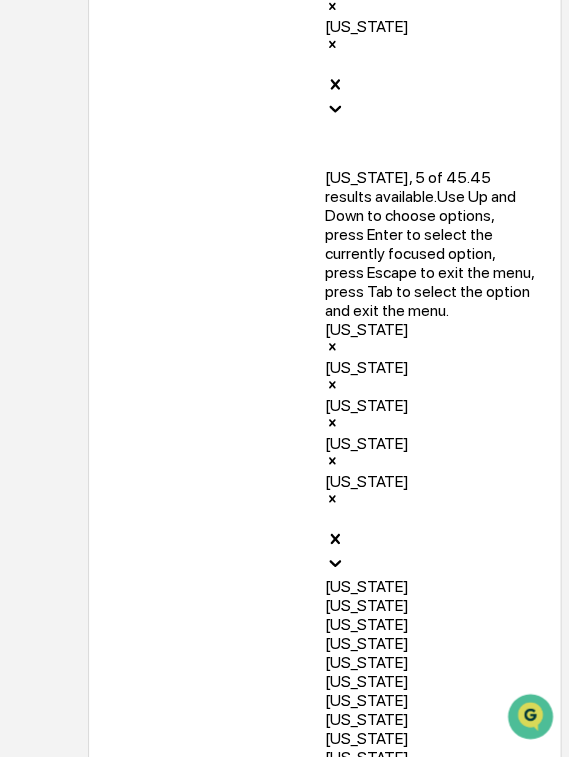 scroll, scrollTop: 400, scrollLeft: 0, axis: vertical 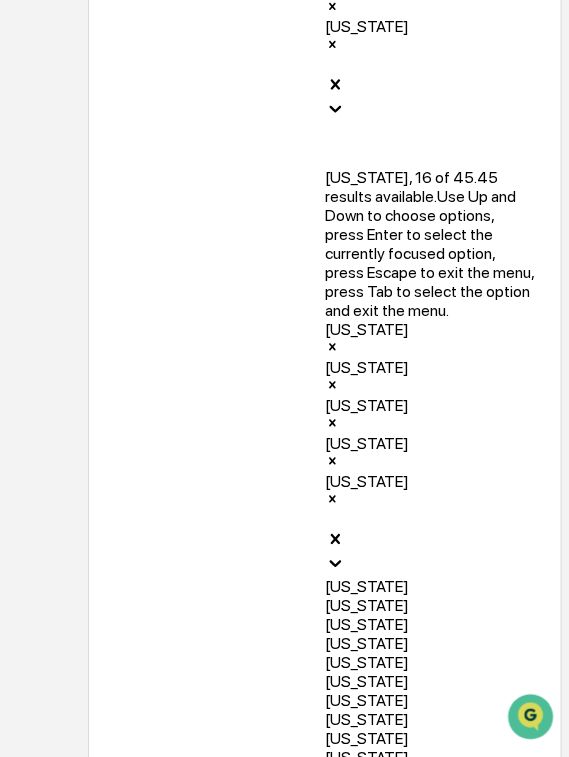 click on "[US_STATE]" at bounding box center (430, 870) 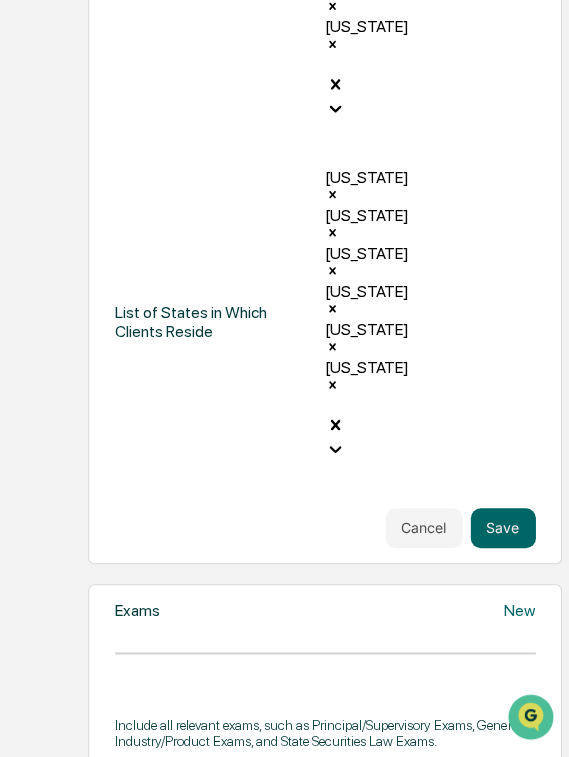 click 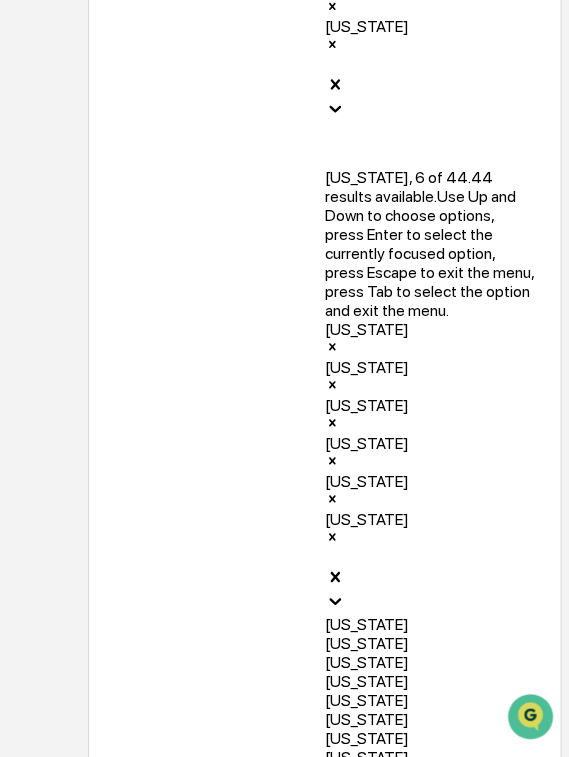 scroll, scrollTop: 670, scrollLeft: 0, axis: vertical 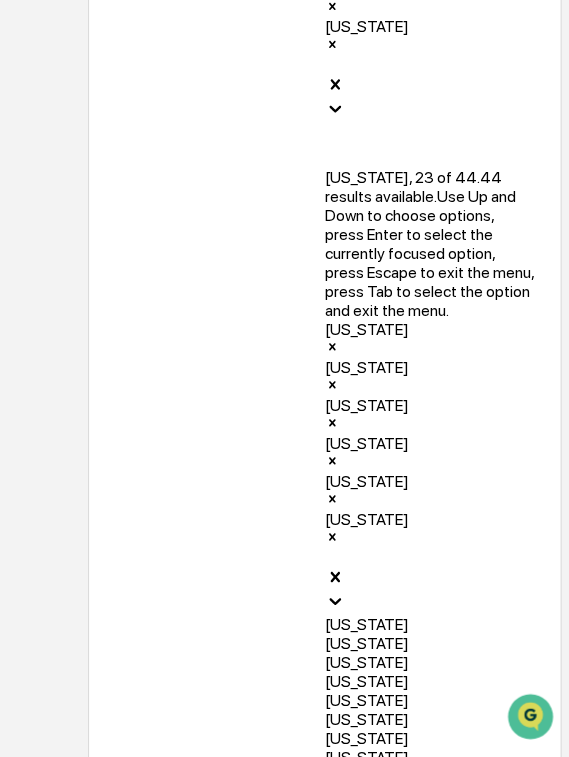 click on "[US_STATE]" at bounding box center [430, 1041] 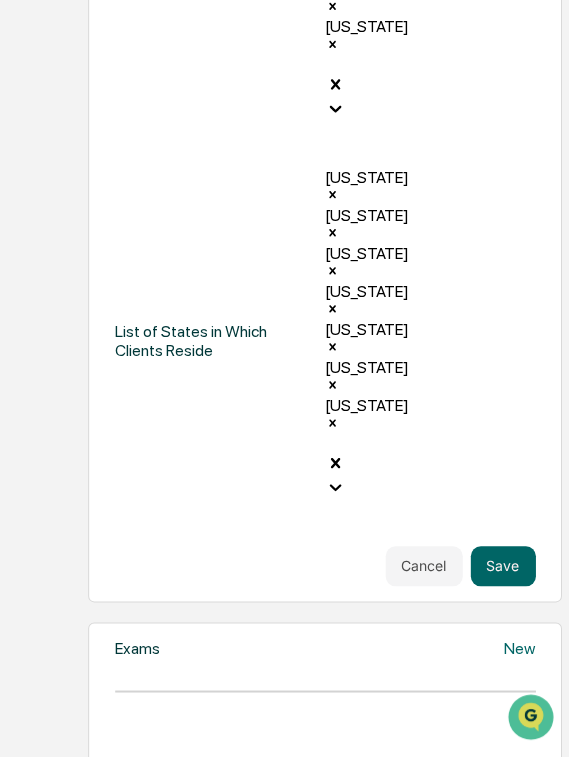 click 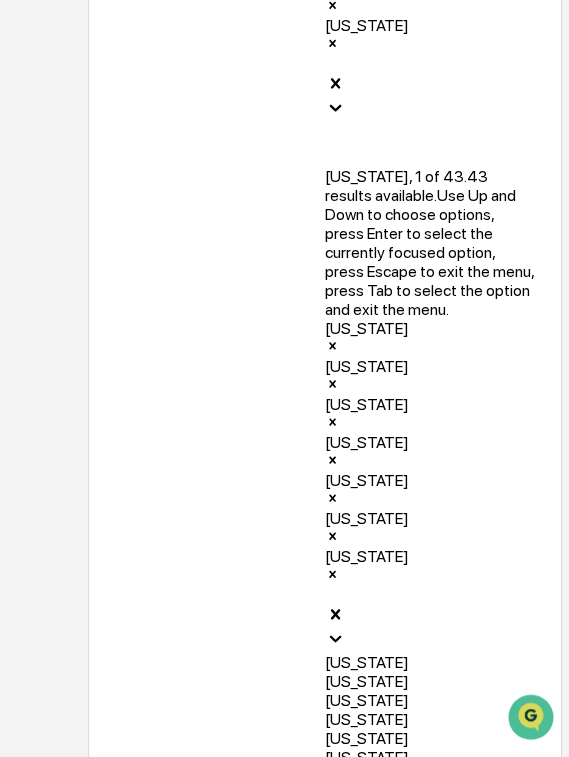 scroll, scrollTop: 1321, scrollLeft: 0, axis: vertical 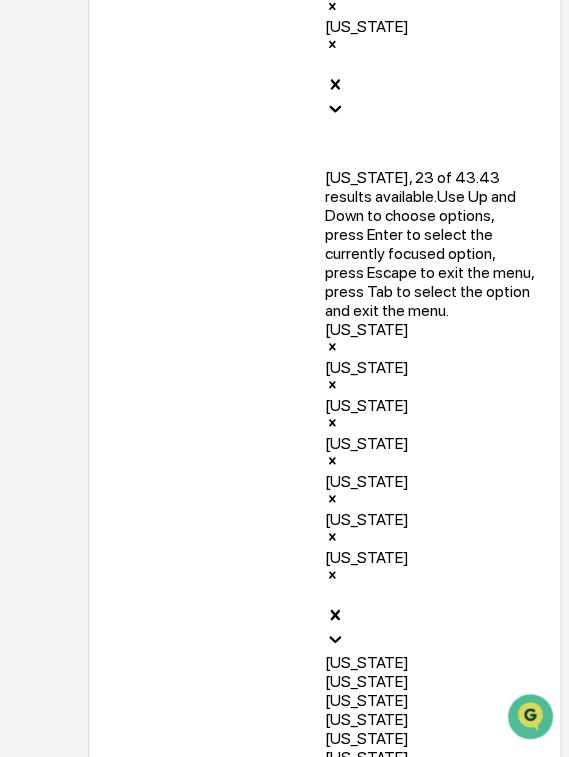 click on "[US_STATE]" at bounding box center [430, 1079] 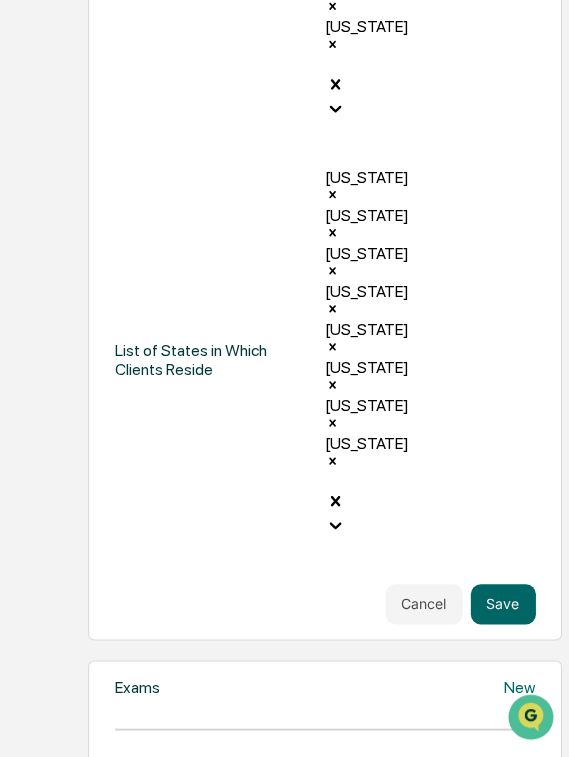 click 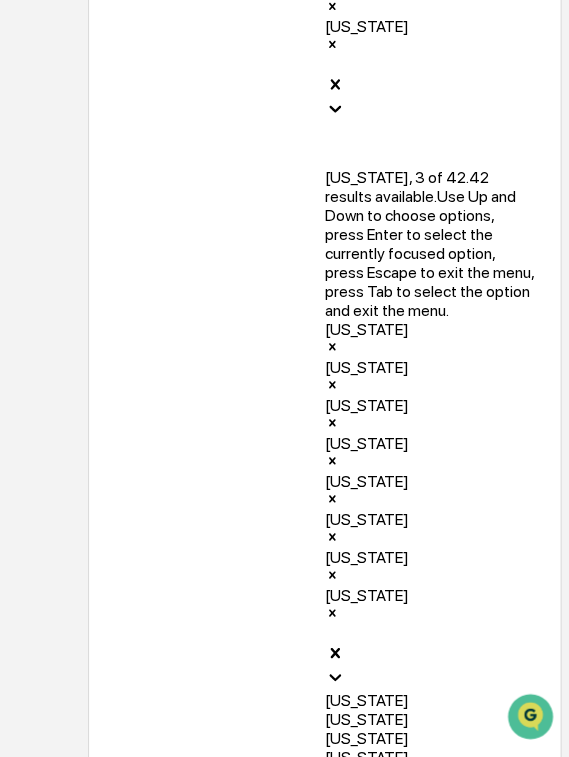 scroll, scrollTop: 775, scrollLeft: 0, axis: vertical 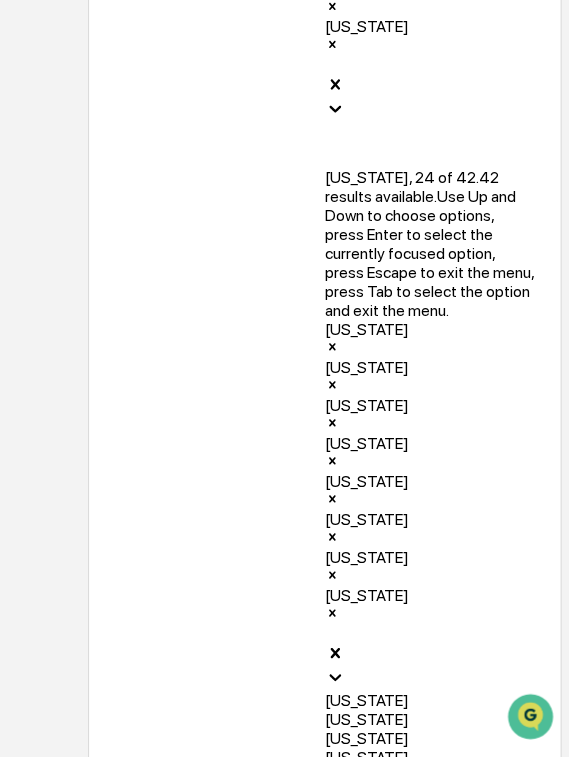 click on "[US_STATE]" at bounding box center (430, 1136) 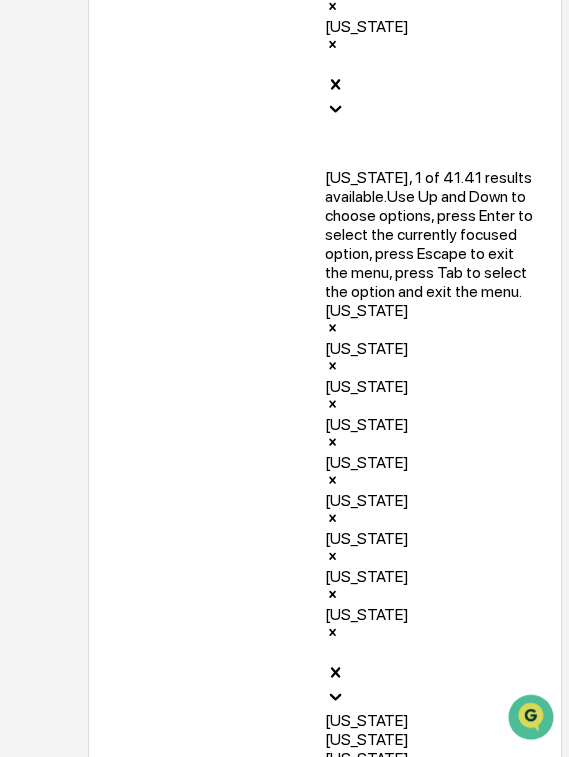 click 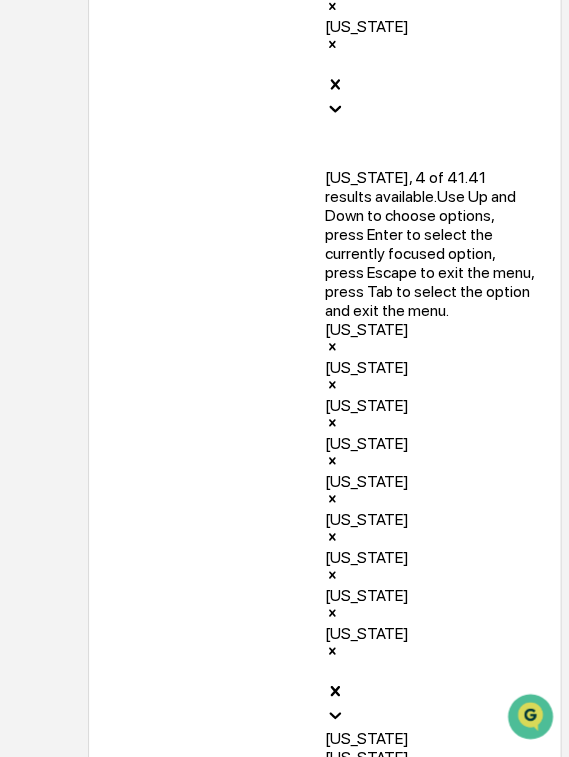 scroll, scrollTop: 702, scrollLeft: 0, axis: vertical 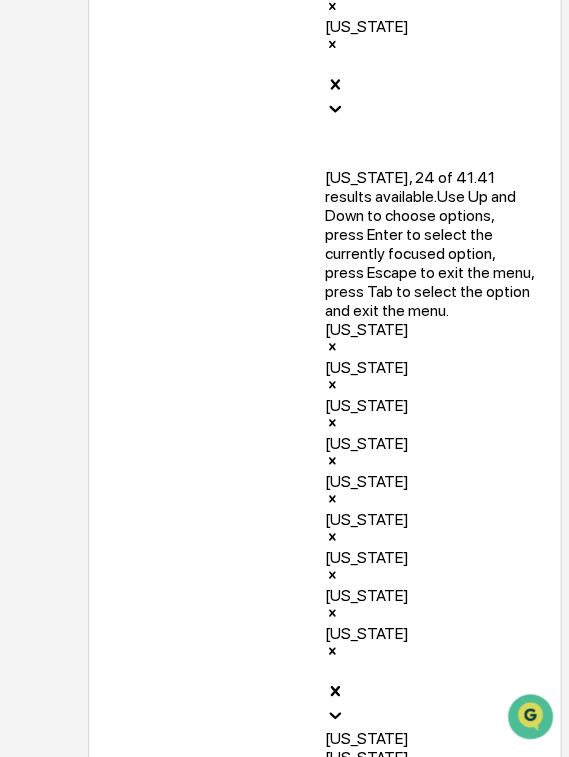 click on "[US_STATE]" at bounding box center [430, 1174] 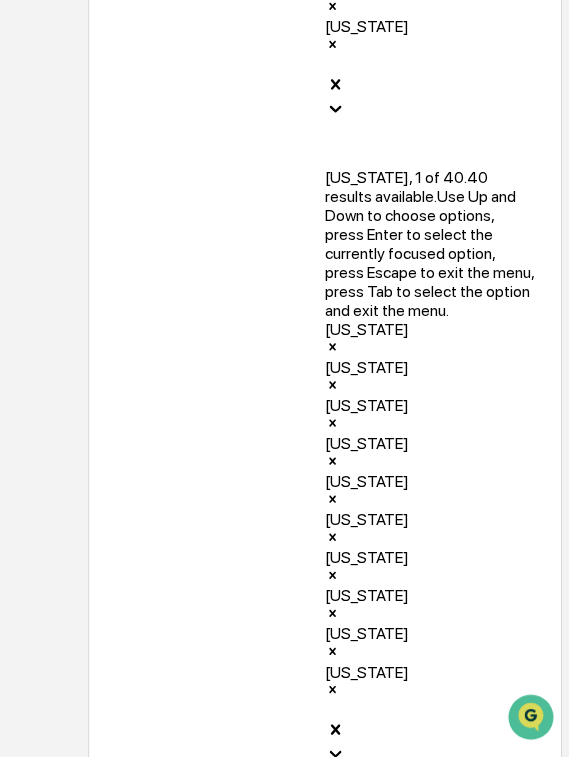click 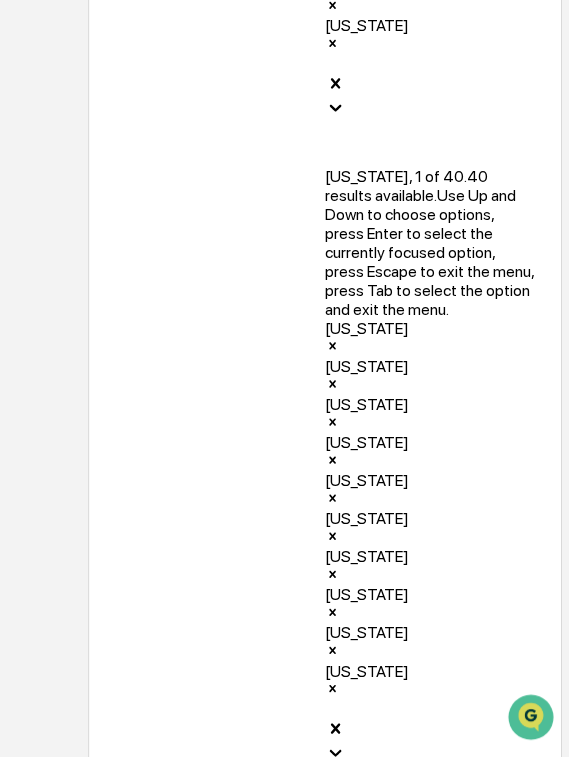 scroll, scrollTop: 1321, scrollLeft: 0, axis: vertical 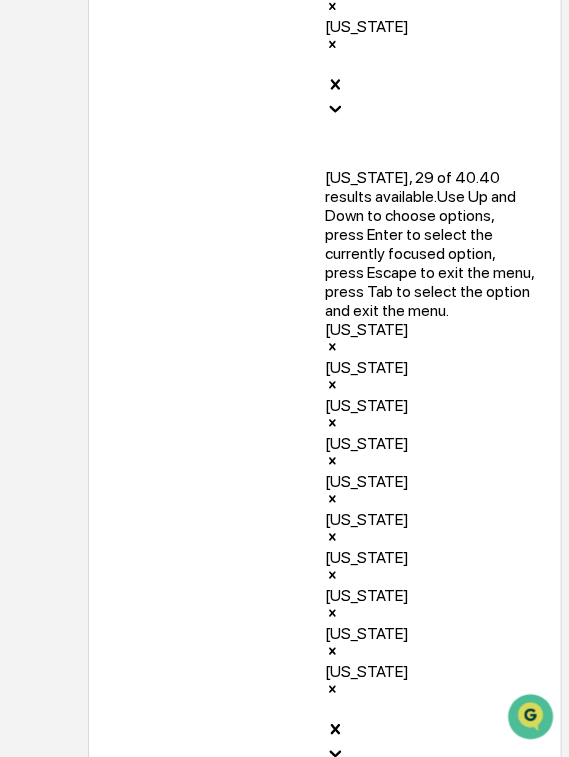 click on "[US_STATE]" at bounding box center [430, 1307] 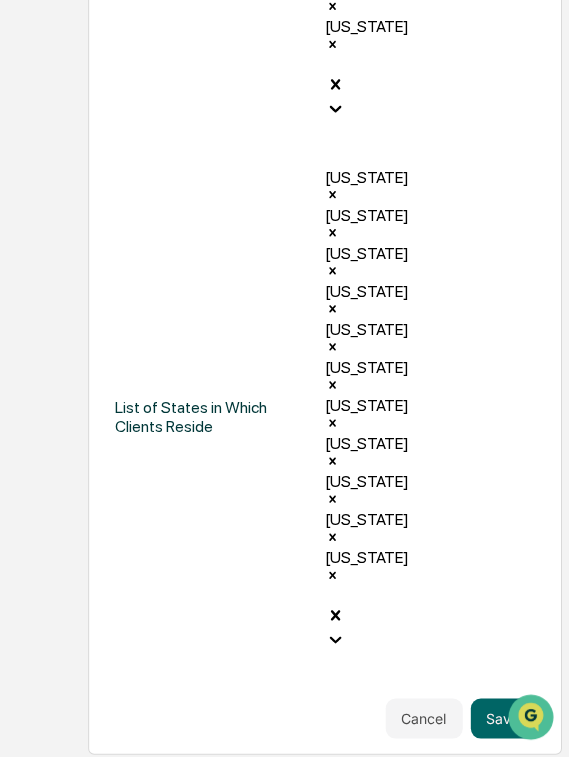 click 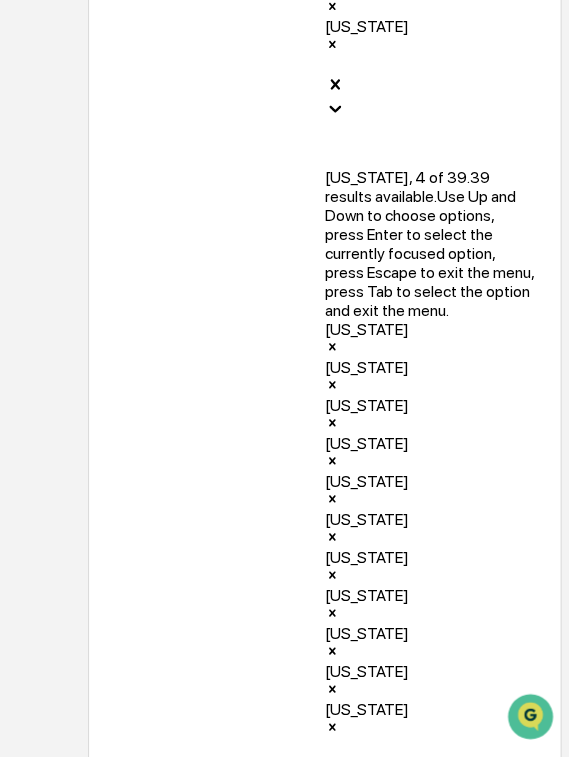 scroll, scrollTop: 984, scrollLeft: 0, axis: vertical 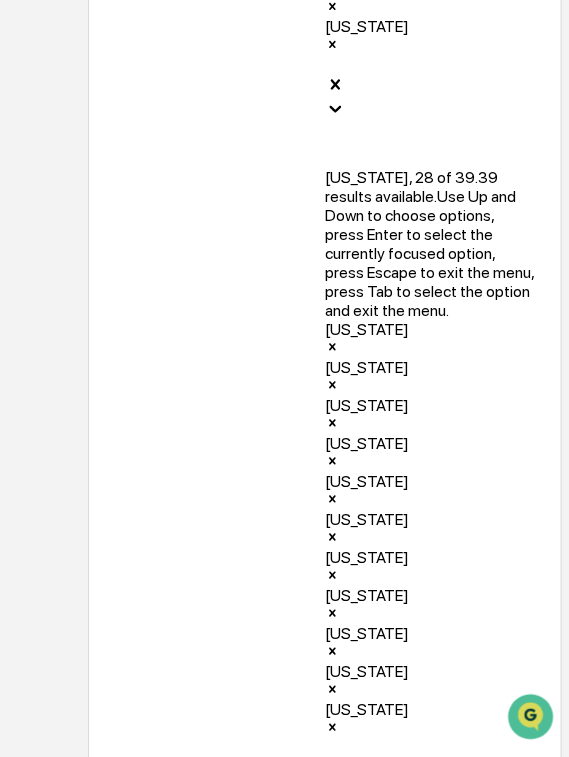 click on "[US_STATE]" at bounding box center [430, 1326] 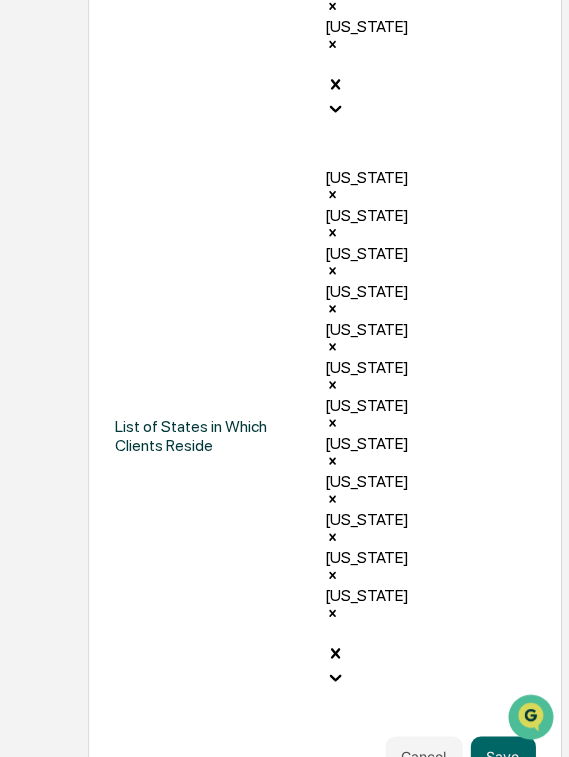click 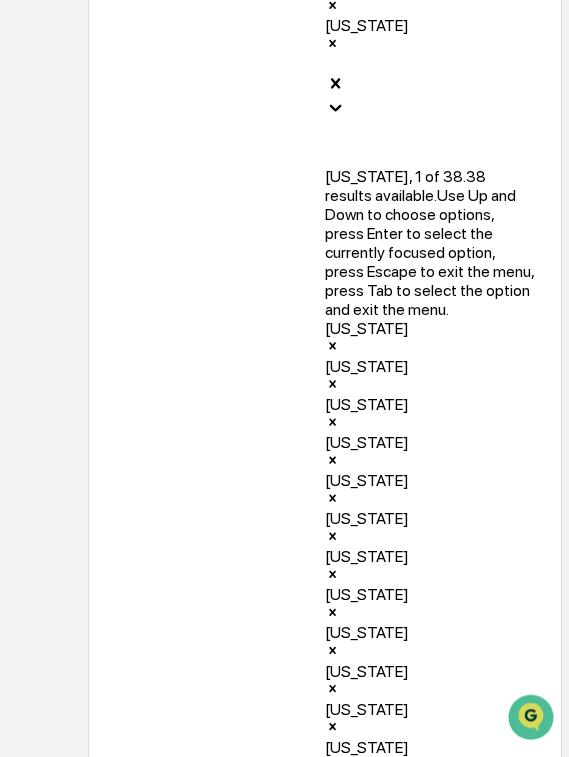 scroll, scrollTop: 1321, scrollLeft: 0, axis: vertical 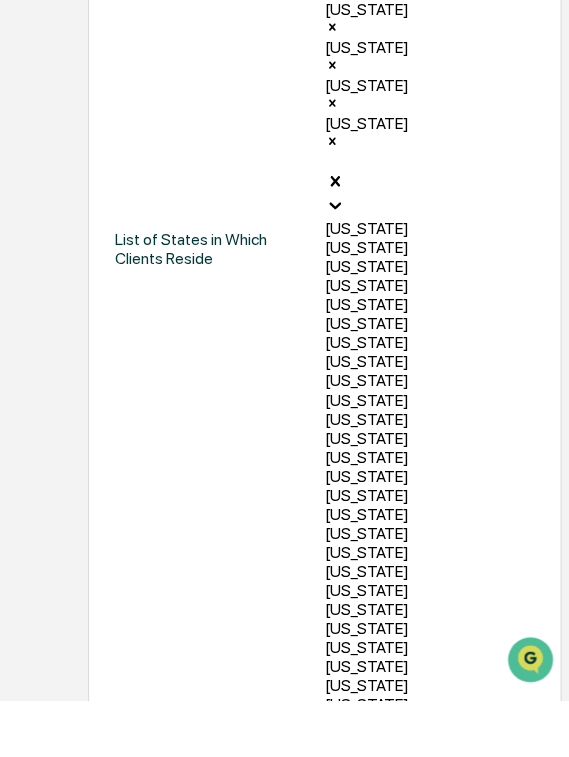 click on "[US_STATE]" at bounding box center (430, 893) 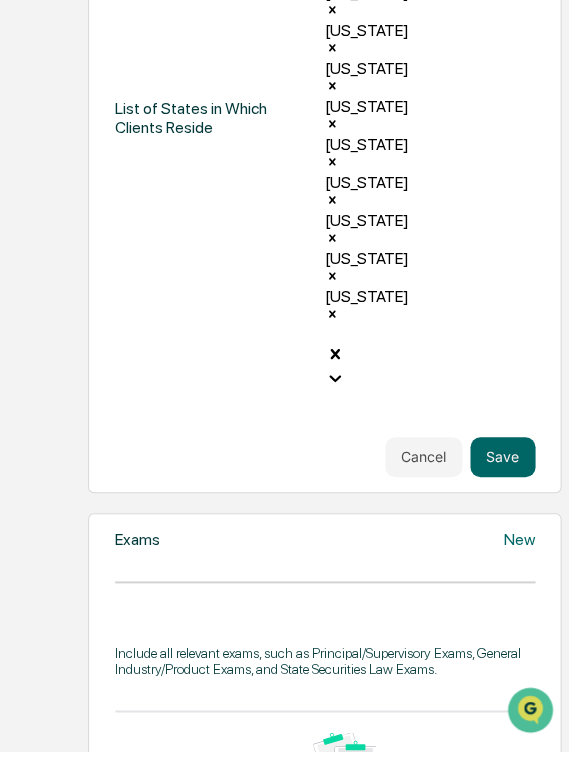 scroll, scrollTop: 1626, scrollLeft: 0, axis: vertical 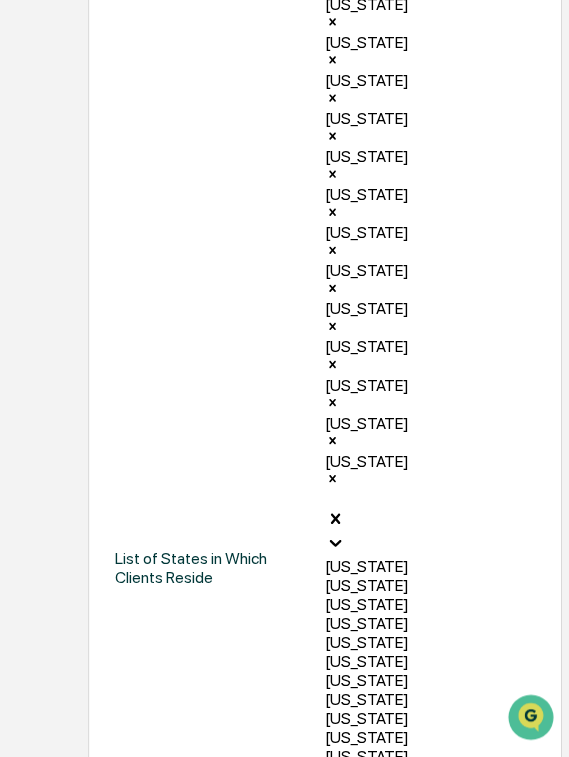 click 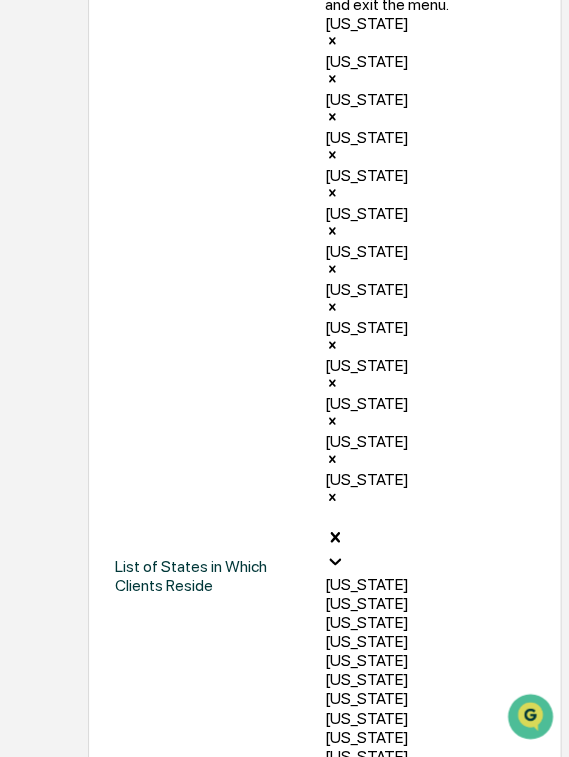 scroll, scrollTop: 949, scrollLeft: 0, axis: vertical 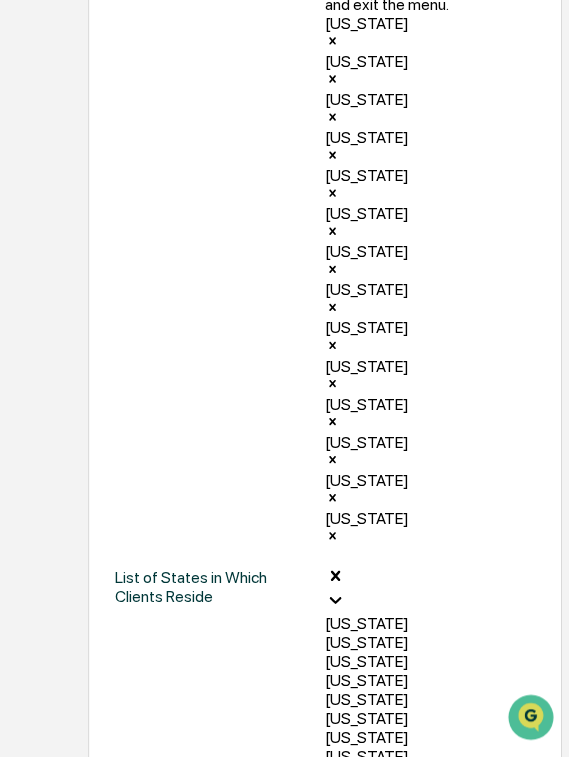 click 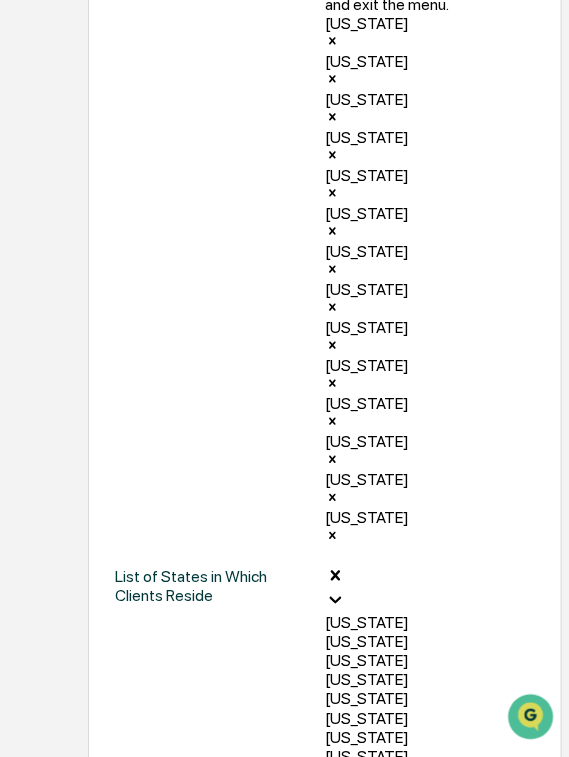 scroll, scrollTop: 1004, scrollLeft: 0, axis: vertical 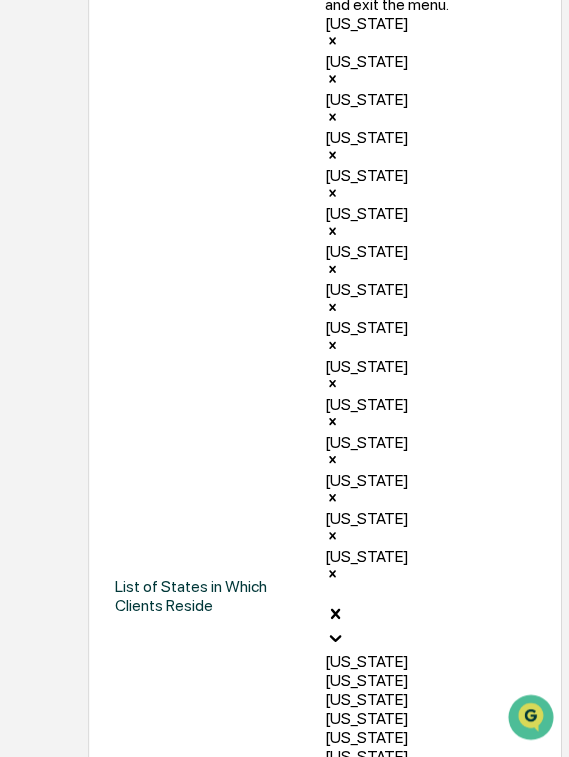 click 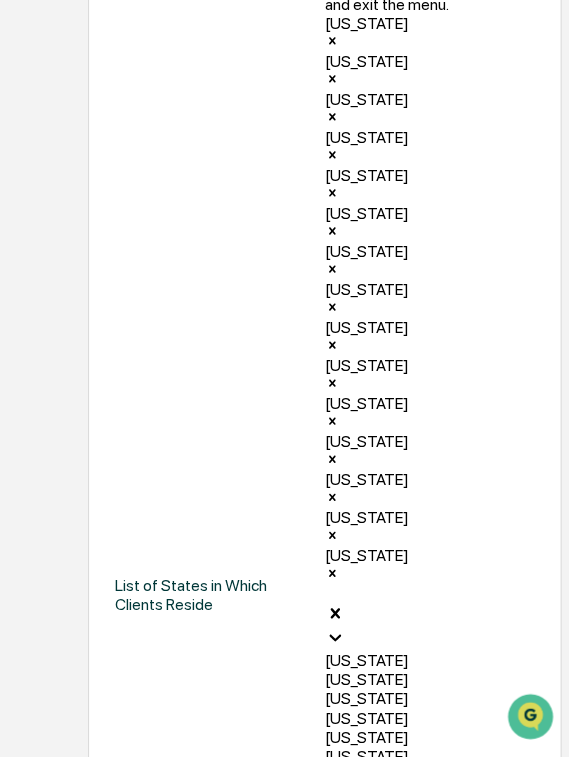 scroll, scrollTop: 968, scrollLeft: 0, axis: vertical 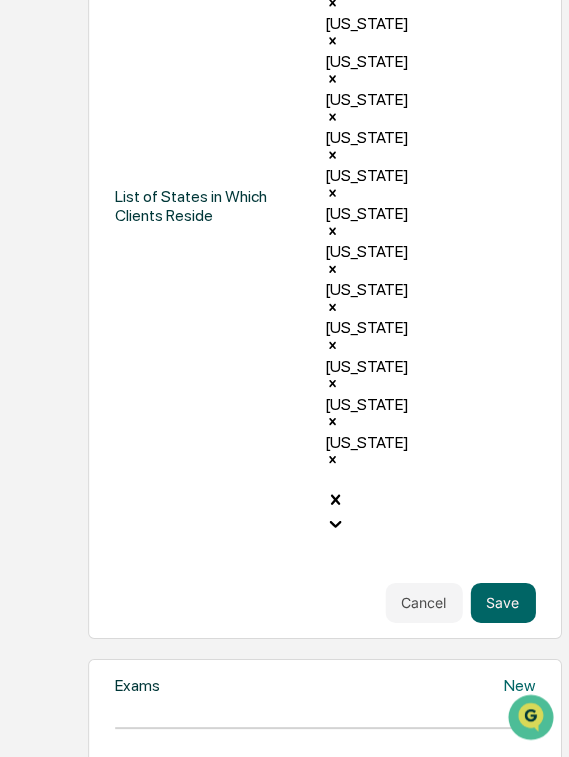 click 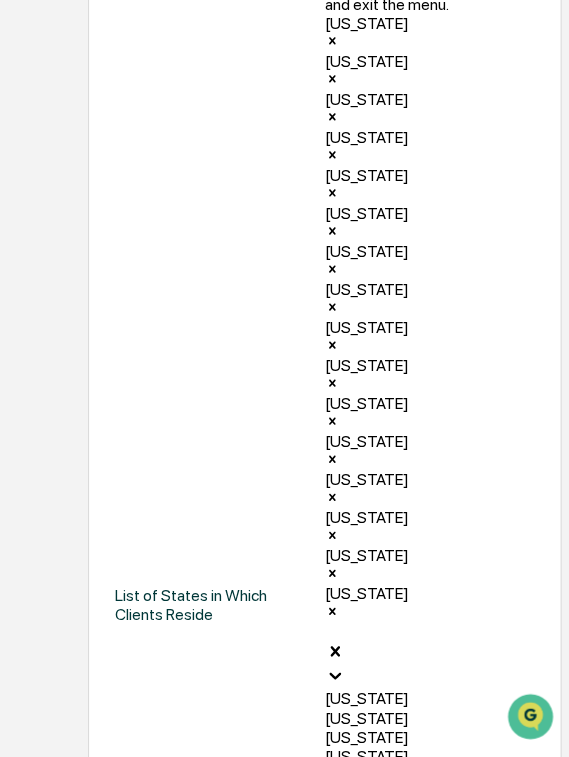 scroll, scrollTop: 932, scrollLeft: 0, axis: vertical 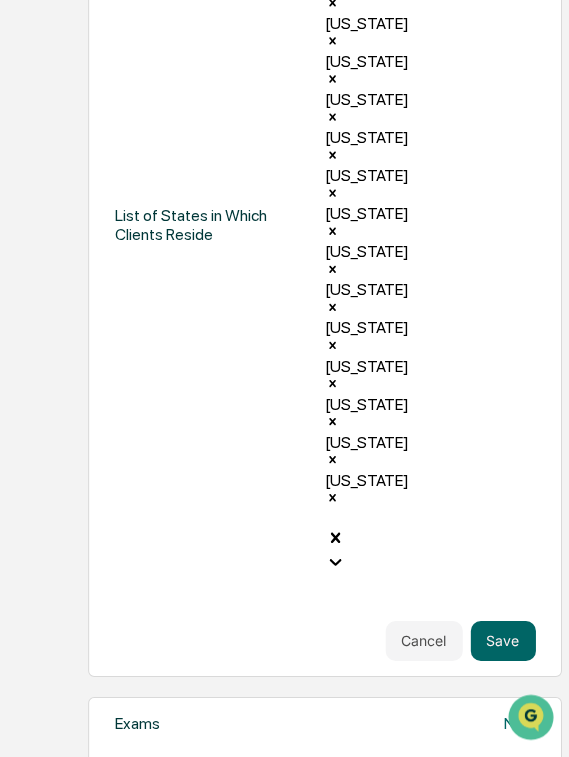 click 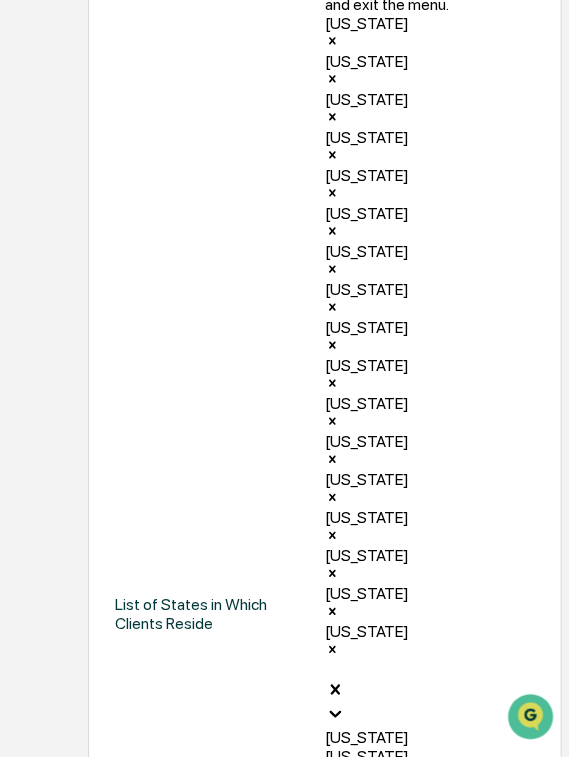 scroll, scrollTop: 756, scrollLeft: 0, axis: vertical 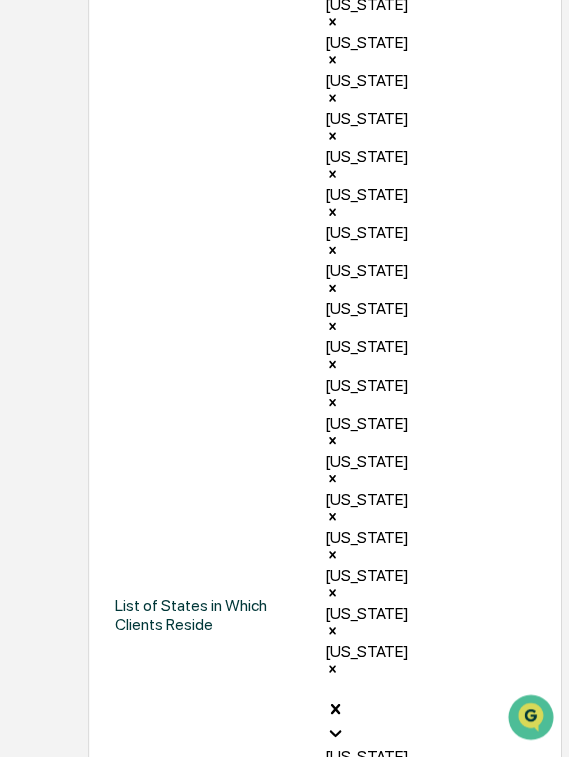 click 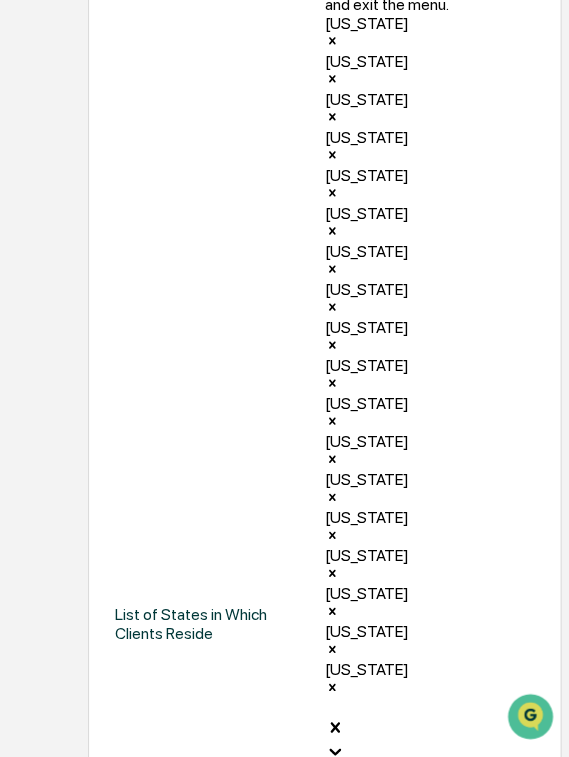 scroll, scrollTop: 592, scrollLeft: 0, axis: vertical 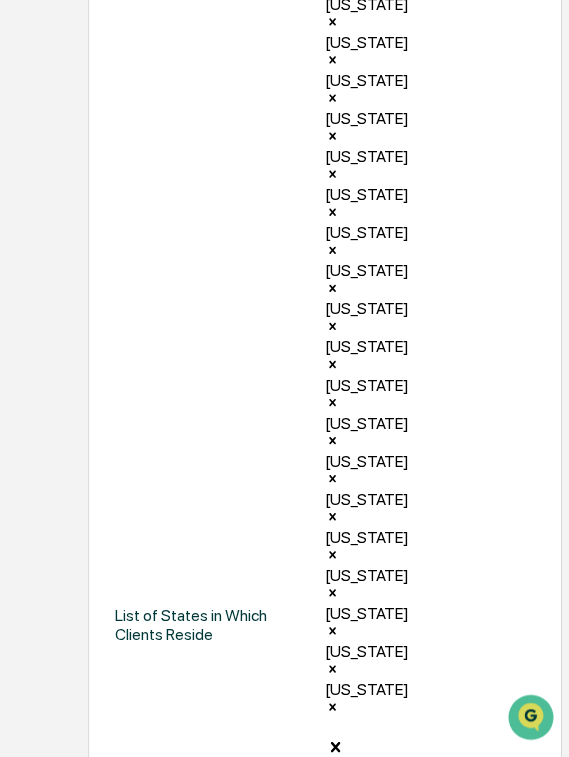 click 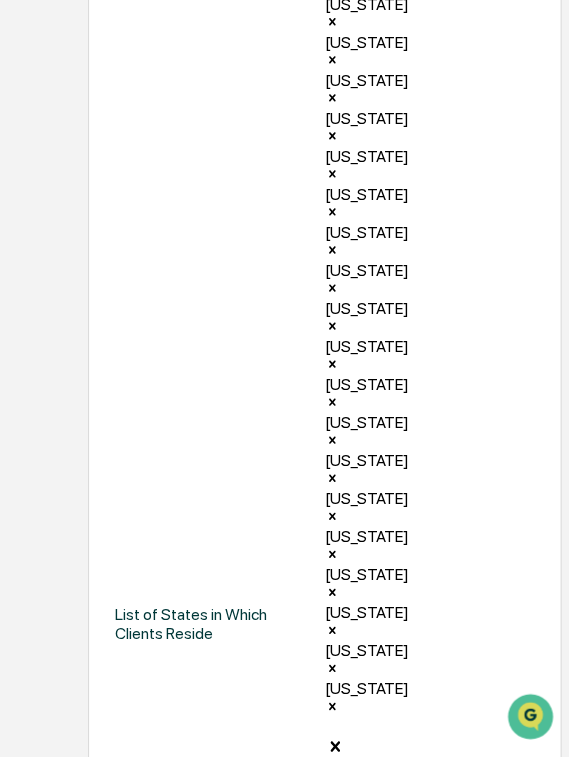 scroll, scrollTop: 484, scrollLeft: 0, axis: vertical 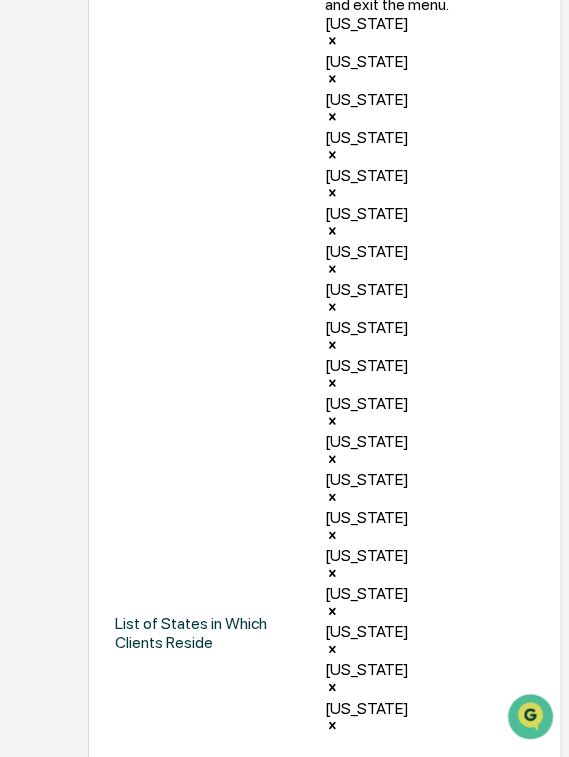 click on "[US_STATE]" at bounding box center [430, 1097] 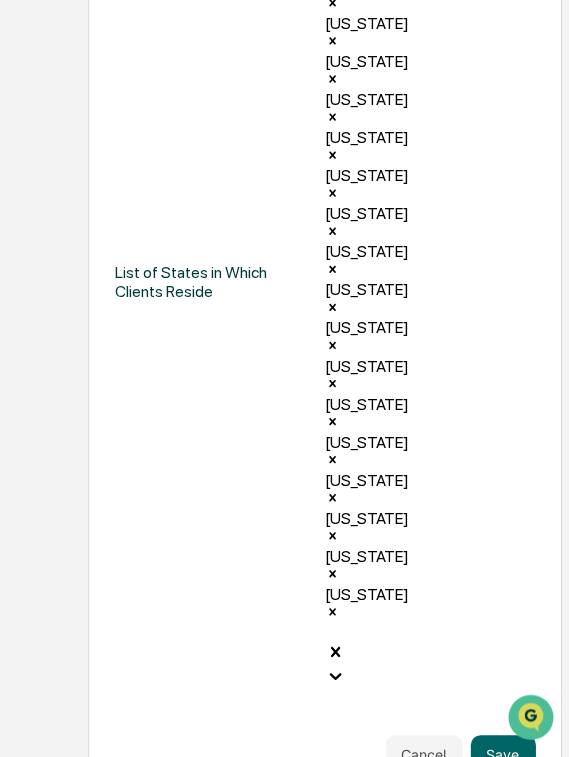 click 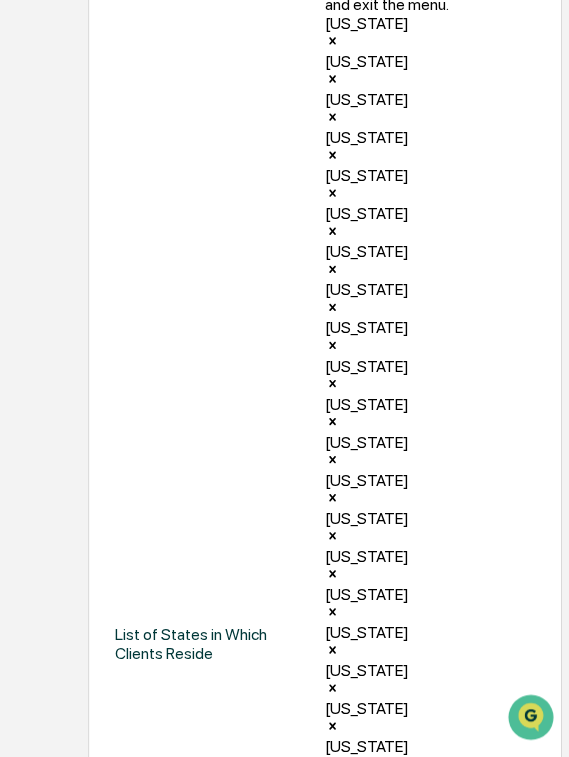 scroll, scrollTop: 1626, scrollLeft: 0, axis: vertical 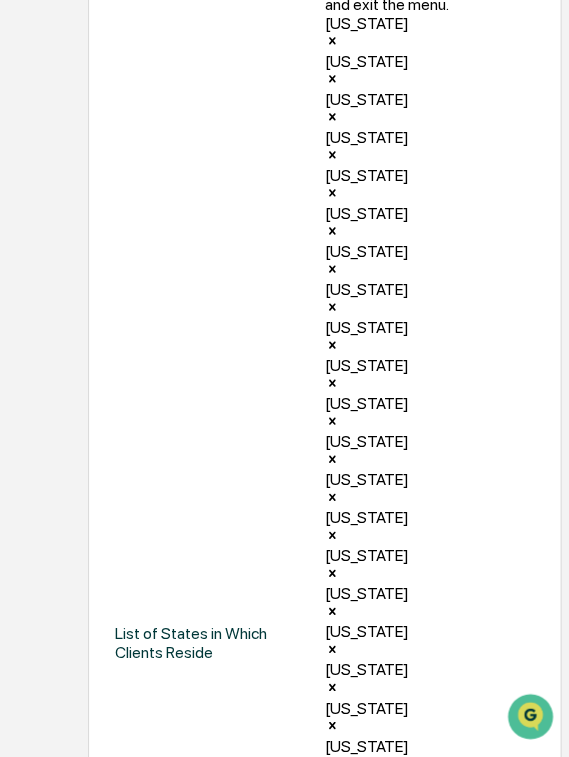 click on "[US_STATE]" at bounding box center [430, 1116] 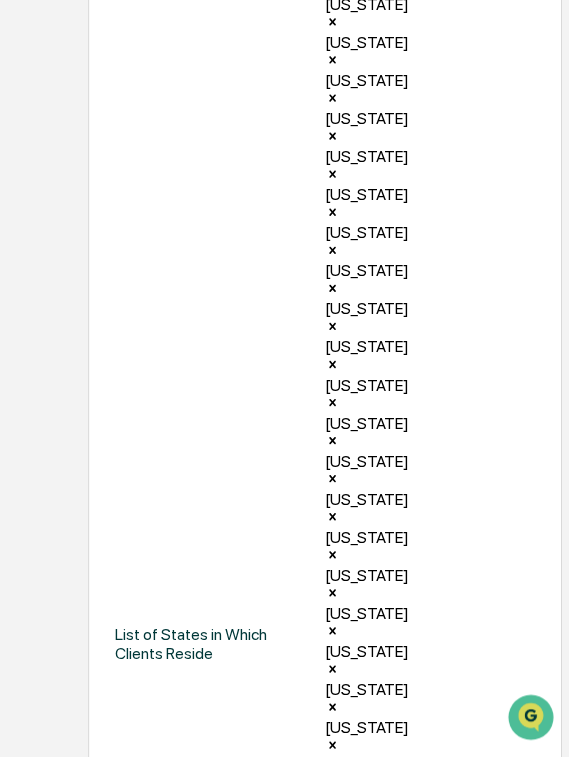 click 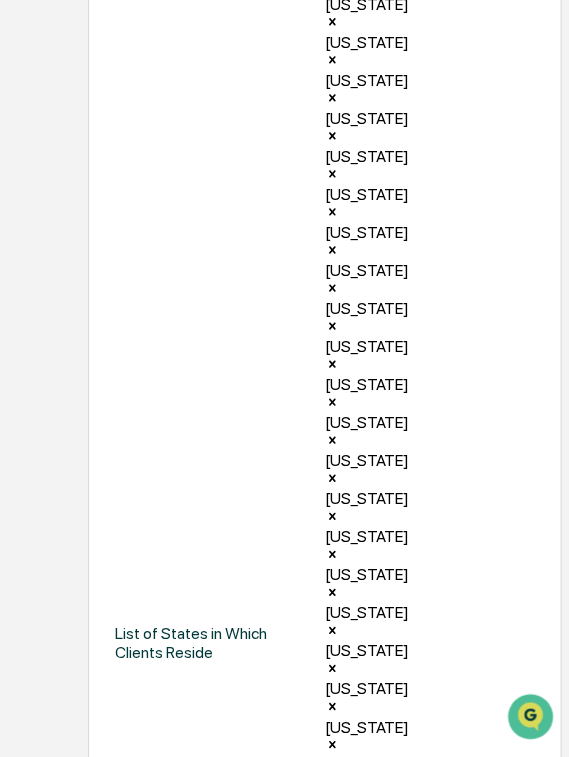 scroll, scrollTop: 324, scrollLeft: 0, axis: vertical 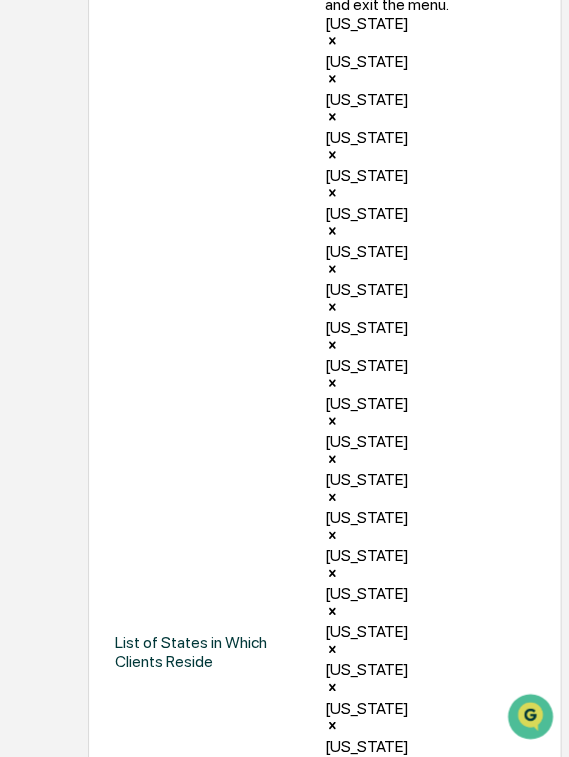 click on "[US_STATE]" at bounding box center [430, 1059] 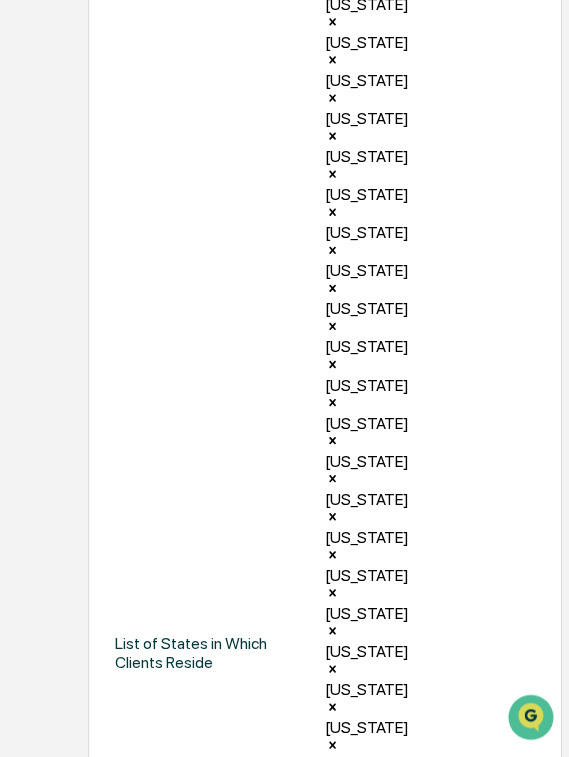 click 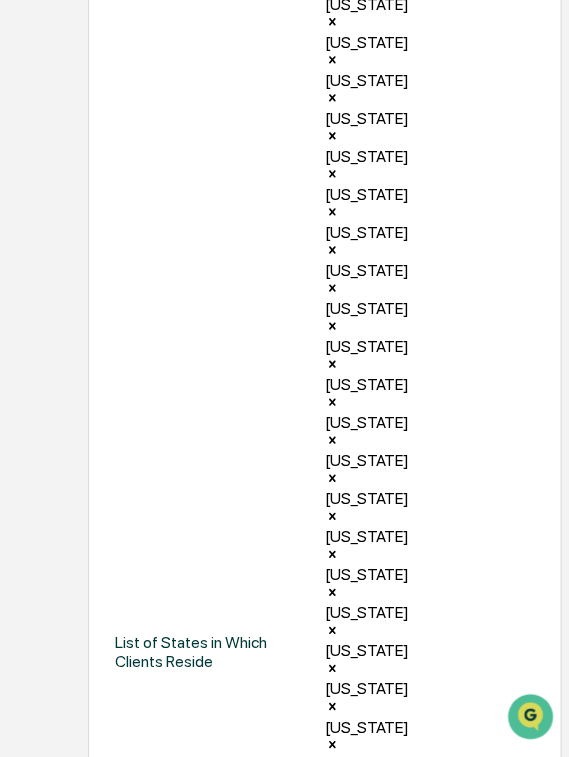 scroll, scrollTop: 290, scrollLeft: 0, axis: vertical 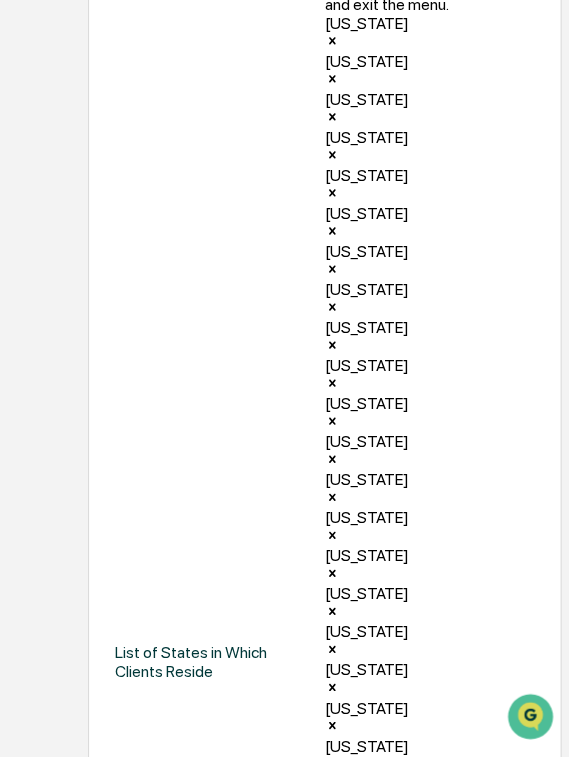 click on "[US_STATE]" at bounding box center (430, 1078) 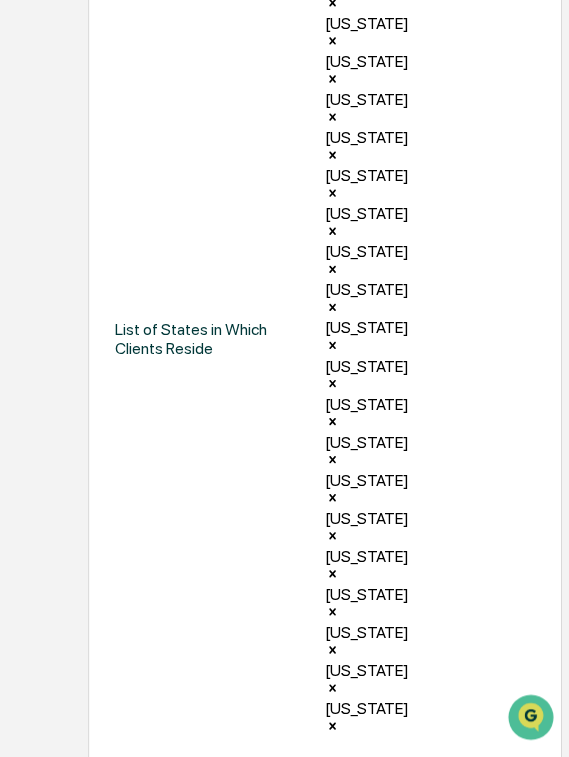click 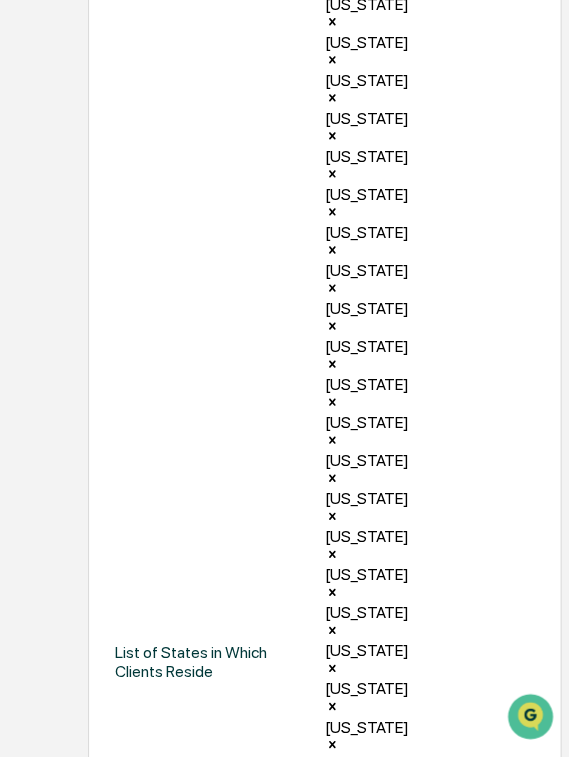 scroll, scrollTop: 176, scrollLeft: 0, axis: vertical 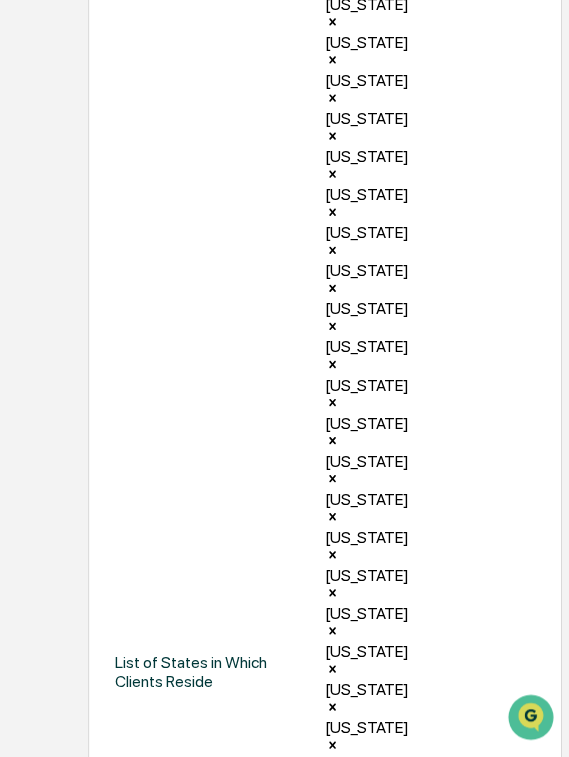 click 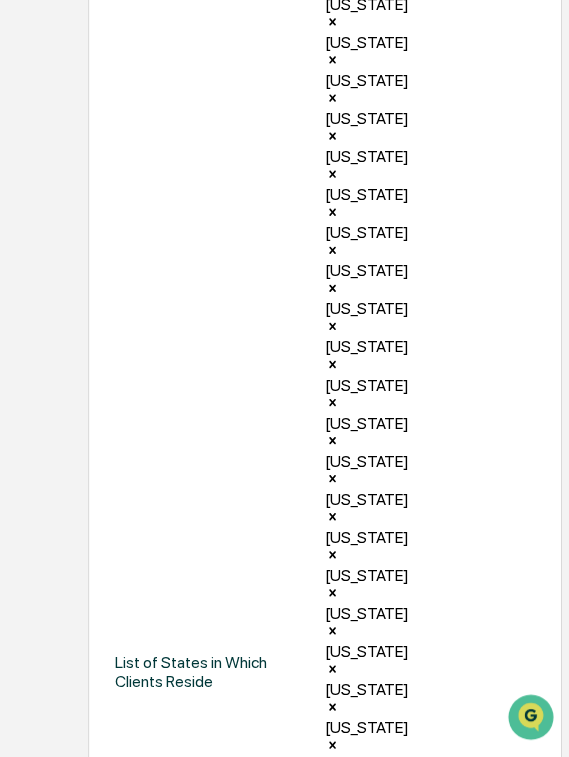 scroll, scrollTop: 1858, scrollLeft: 133, axis: both 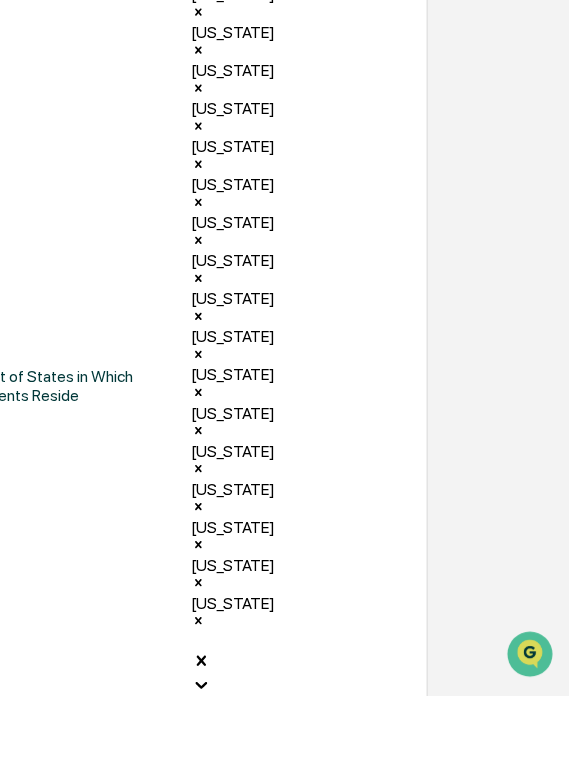 click on "[US_STATE]" at bounding box center [297, 960] 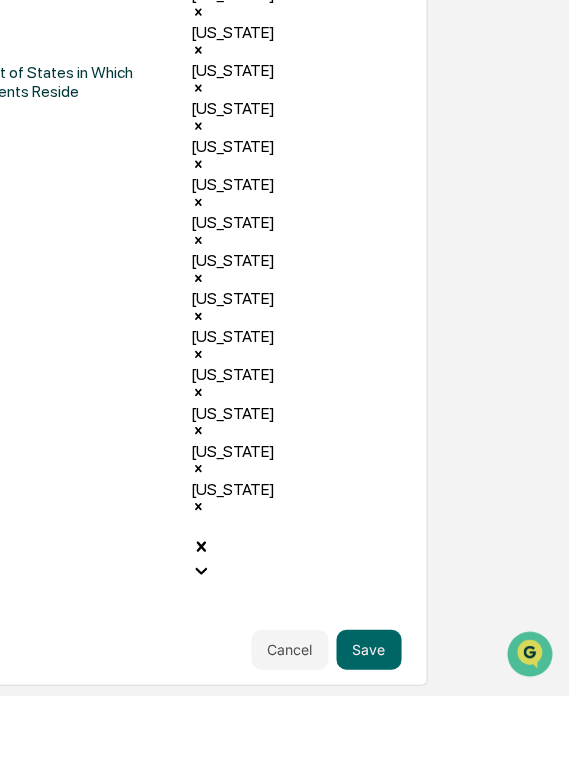 scroll, scrollTop: 1921, scrollLeft: 133, axis: both 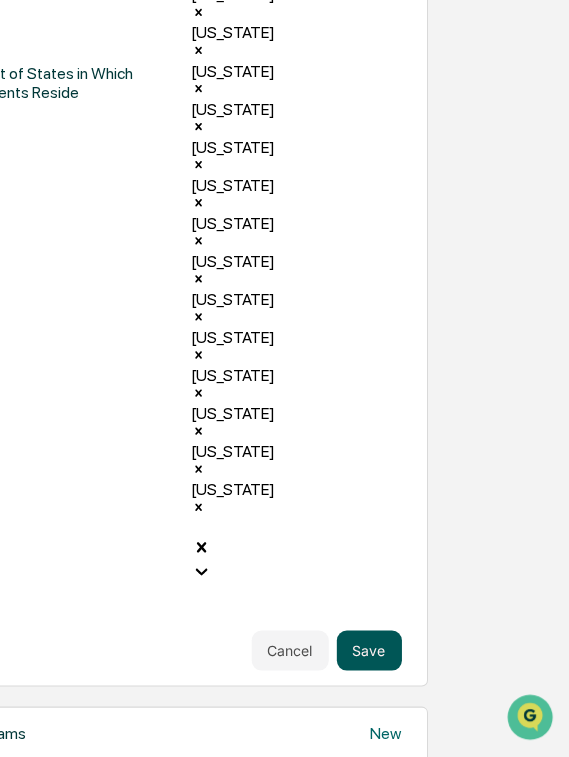 click on "Save" at bounding box center (369, 649) 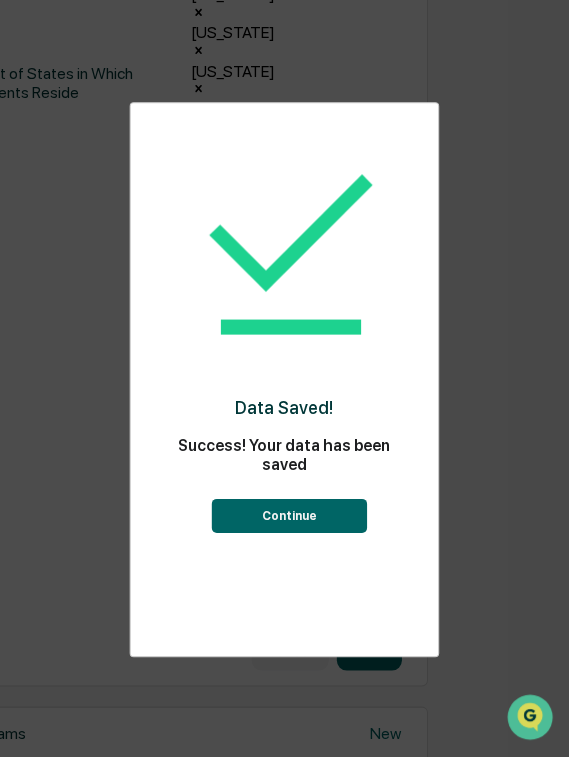click on "Continue" at bounding box center (289, 515) 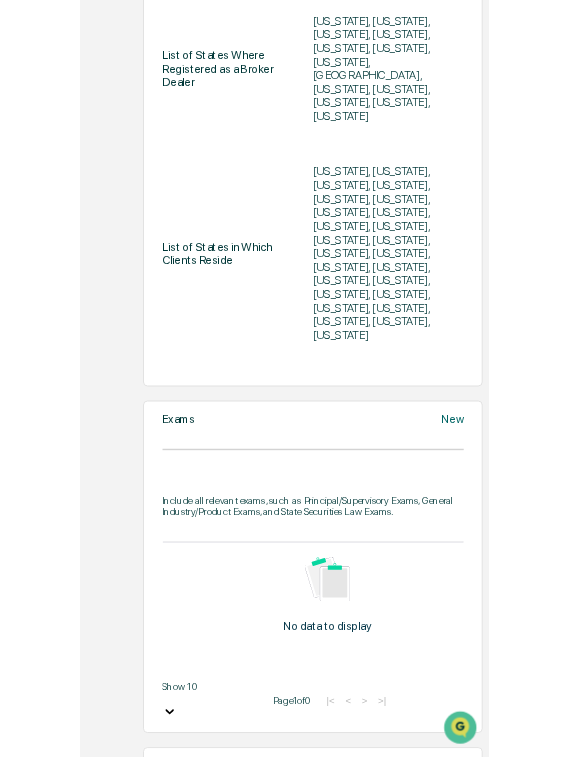 scroll, scrollTop: 790, scrollLeft: 0, axis: vertical 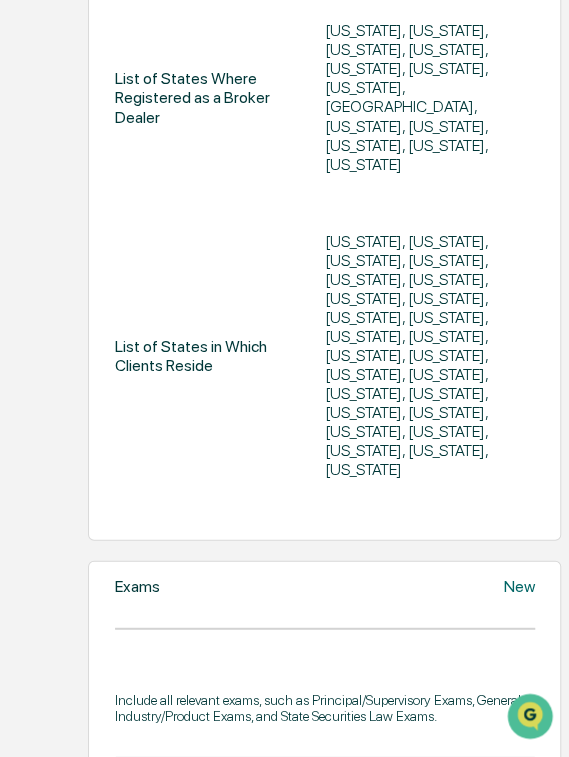 click on "Get Approval Content & Transactions Company Policies & Documents My Compliance Data, Deadlines & Settings [PERSON_NAME] Advisors Home My Compliance My Compliance [PERSON_NAME] User Personal Information Registration, Licensing & Accreditation Continuing Education & Renewals Linked Accounts Reported Information Activity Settings Upload ADV 2B or U4 Upload your ADV to automatically populate your personal information. Upload Registration and Licensing Edit CRD Number 1271532 List of States Where Registered as an Investment Advisor List of States Where Registered as a Broker Dealer [US_STATE], [US_STATE], [US_STATE], [US_STATE], [US_STATE], [US_STATE], [US_STATE], [GEOGRAPHIC_DATA], [US_STATE], [US_STATE], [US_STATE], [US_STATE], [US_STATE] List of States in Which Clients Reside Exams New Include all relevant exams, such as Principal/Supervisory Exams, General Industry/Product Exams, and State Securities Law Exams. No data to display Show 10 Page  1  of  0   |<   <   >   >|   Designations New Designation Pass Date Show 10" at bounding box center [284, -412] 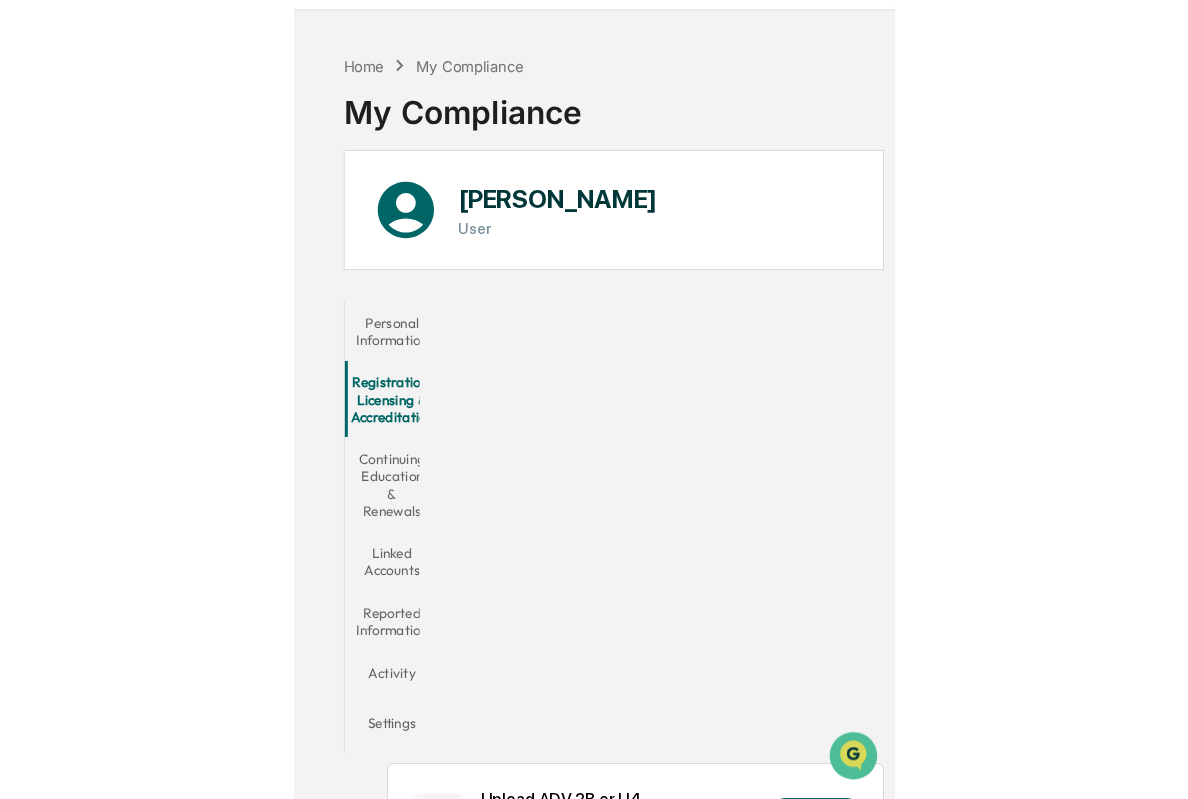scroll, scrollTop: 0, scrollLeft: 0, axis: both 